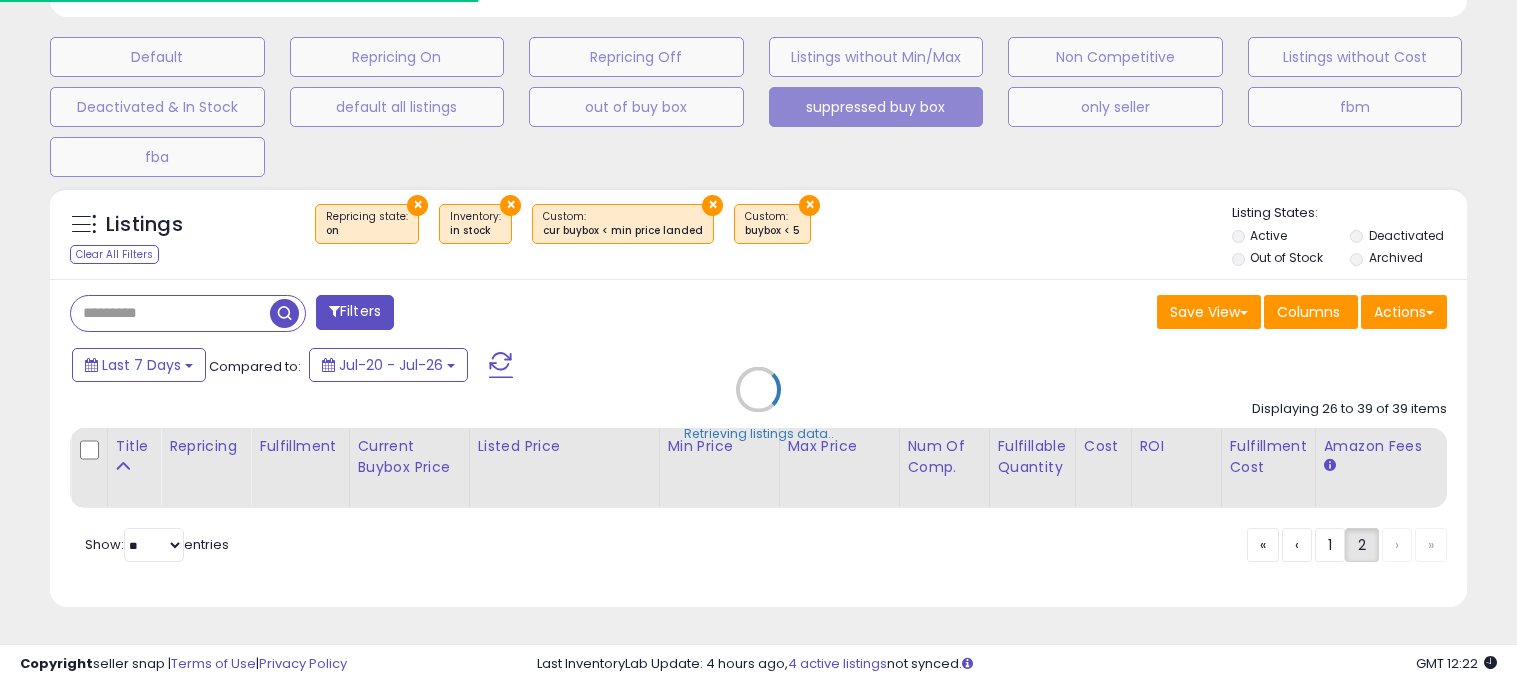 scroll, scrollTop: 593, scrollLeft: 0, axis: vertical 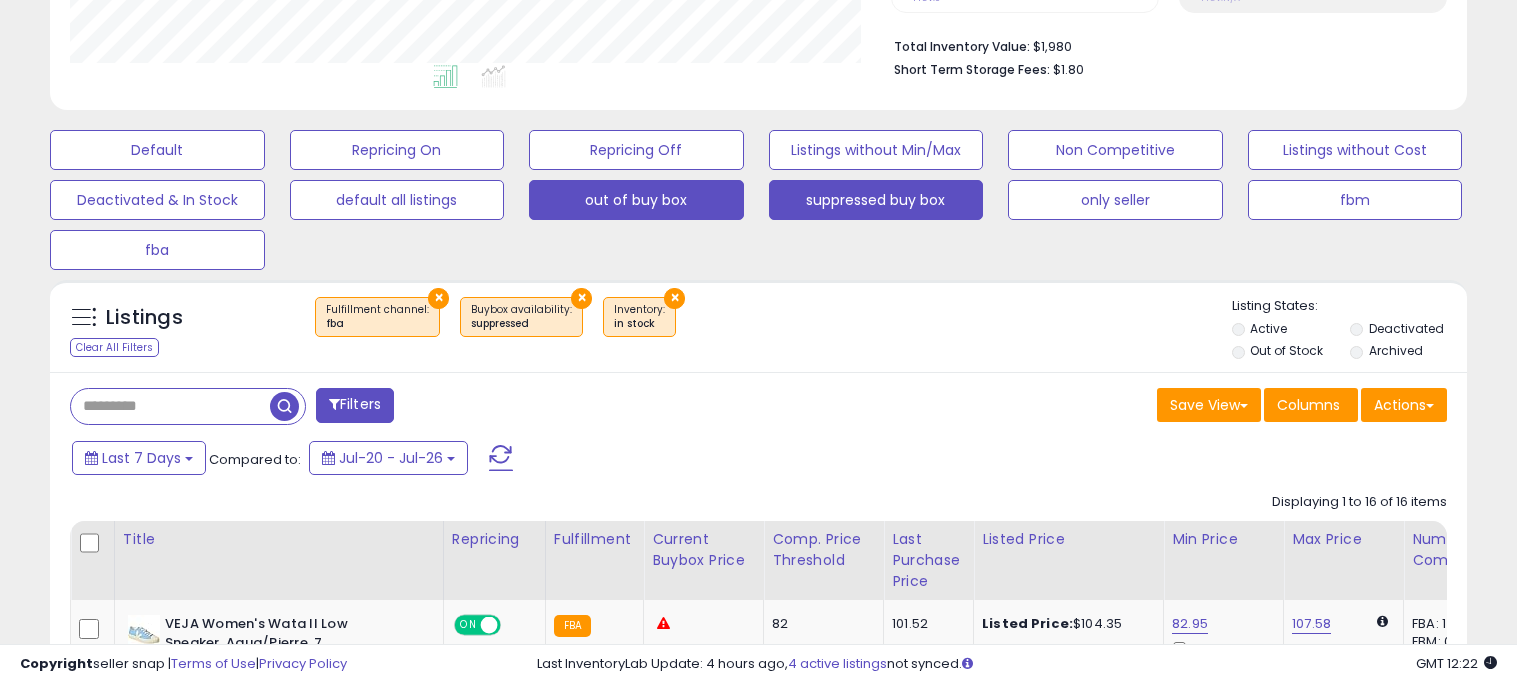 click on "out of buy box" at bounding box center [157, 150] 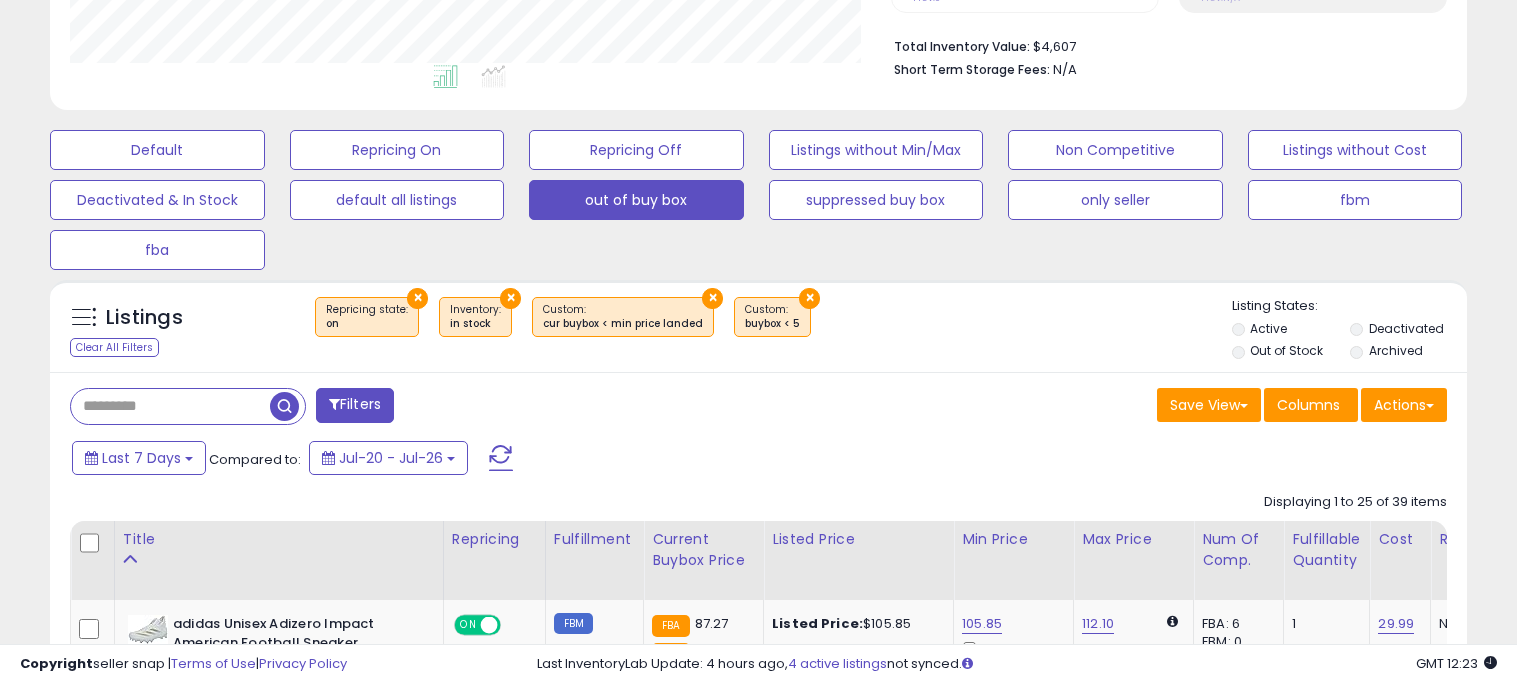 scroll, scrollTop: 999589, scrollLeft: 999178, axis: both 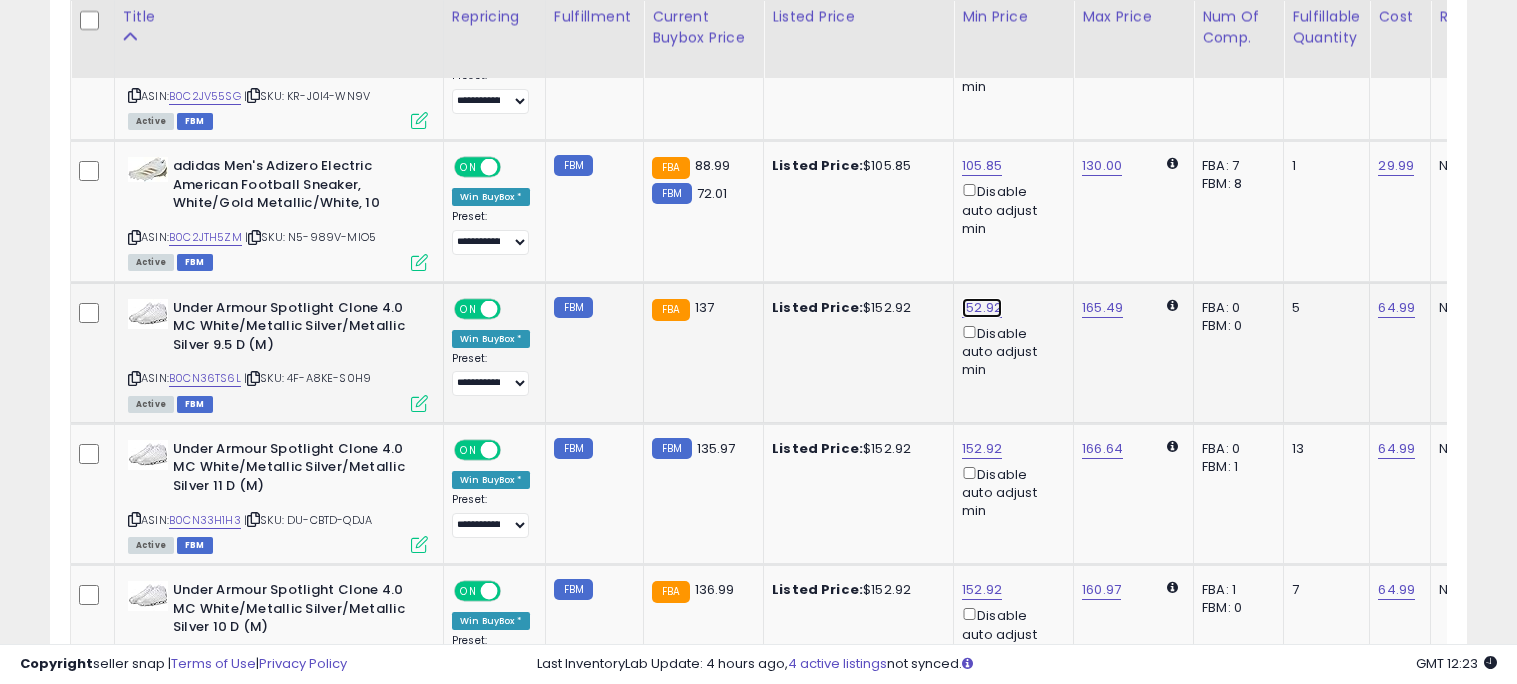 click on "152.92" at bounding box center (982, -1831) 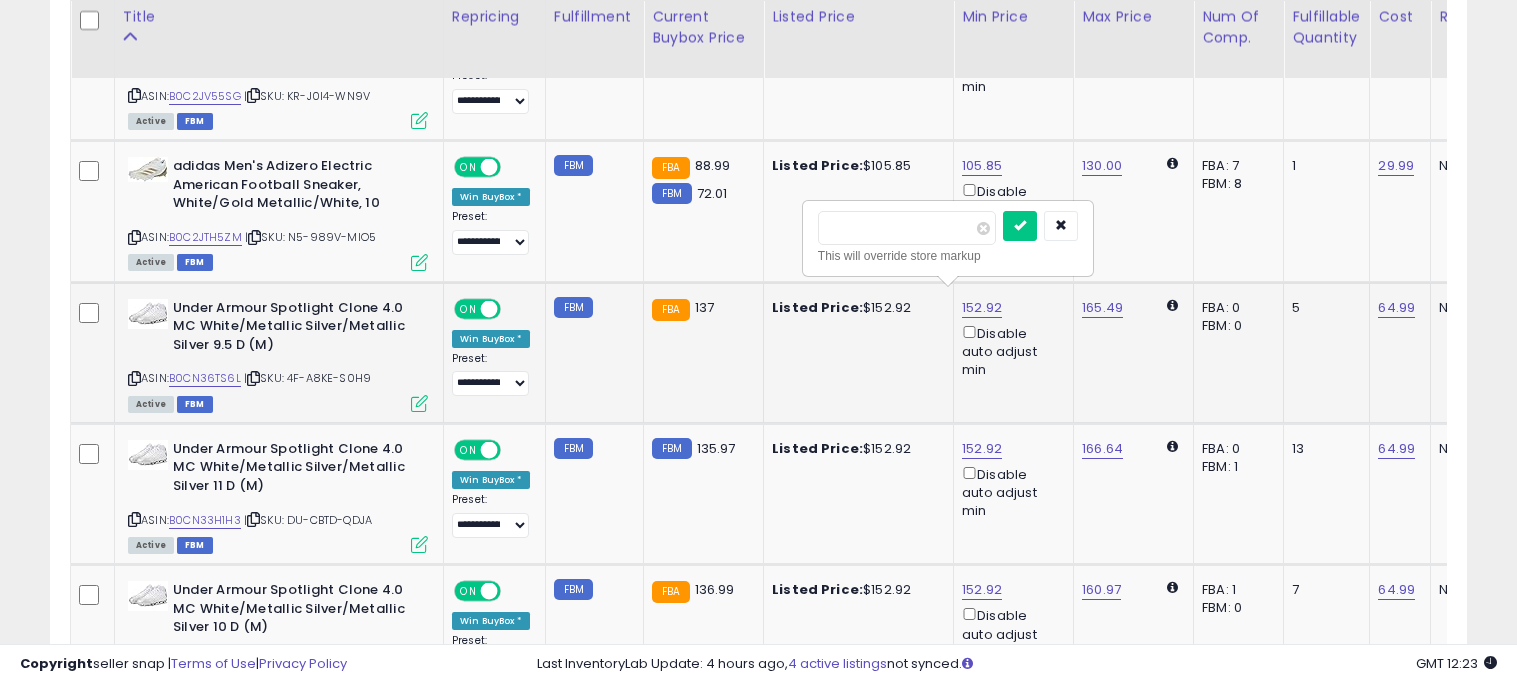 click on "******" at bounding box center [907, 228] 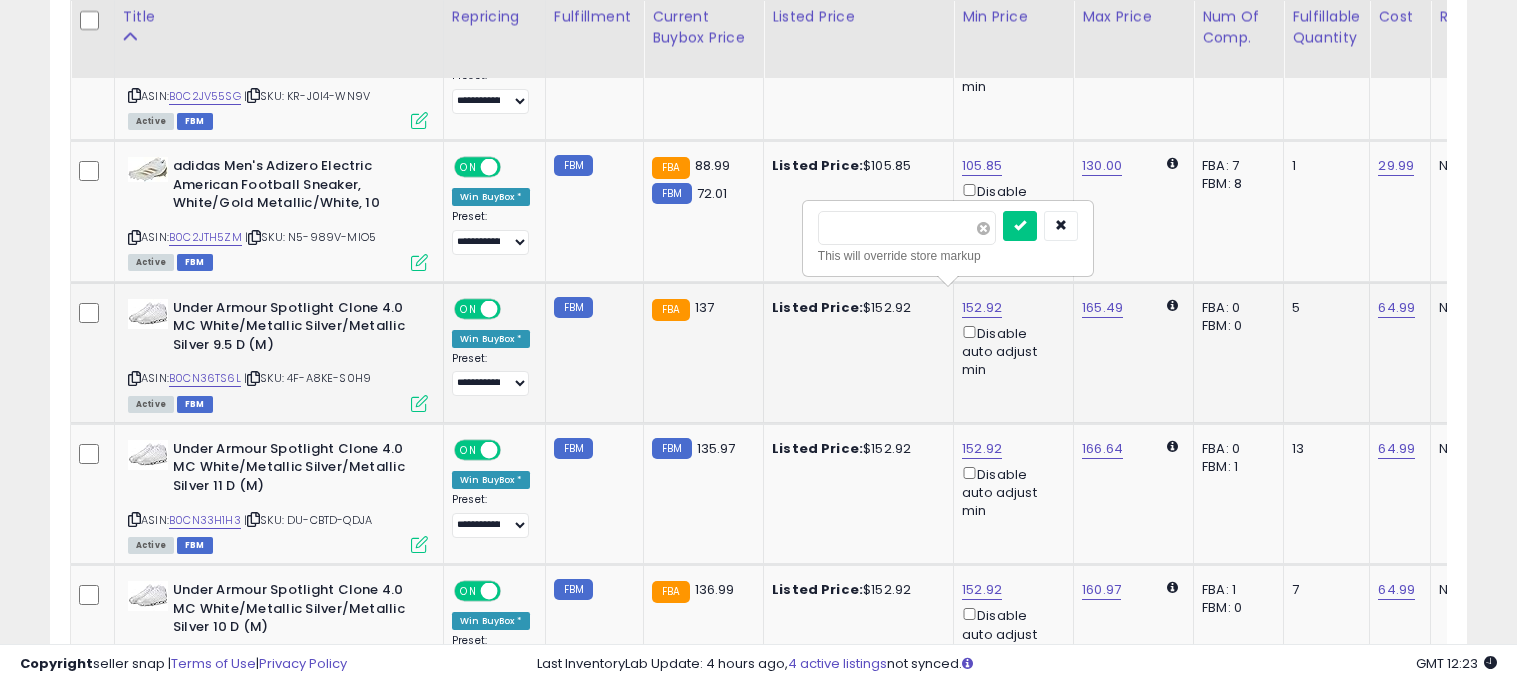 click at bounding box center (983, 228) 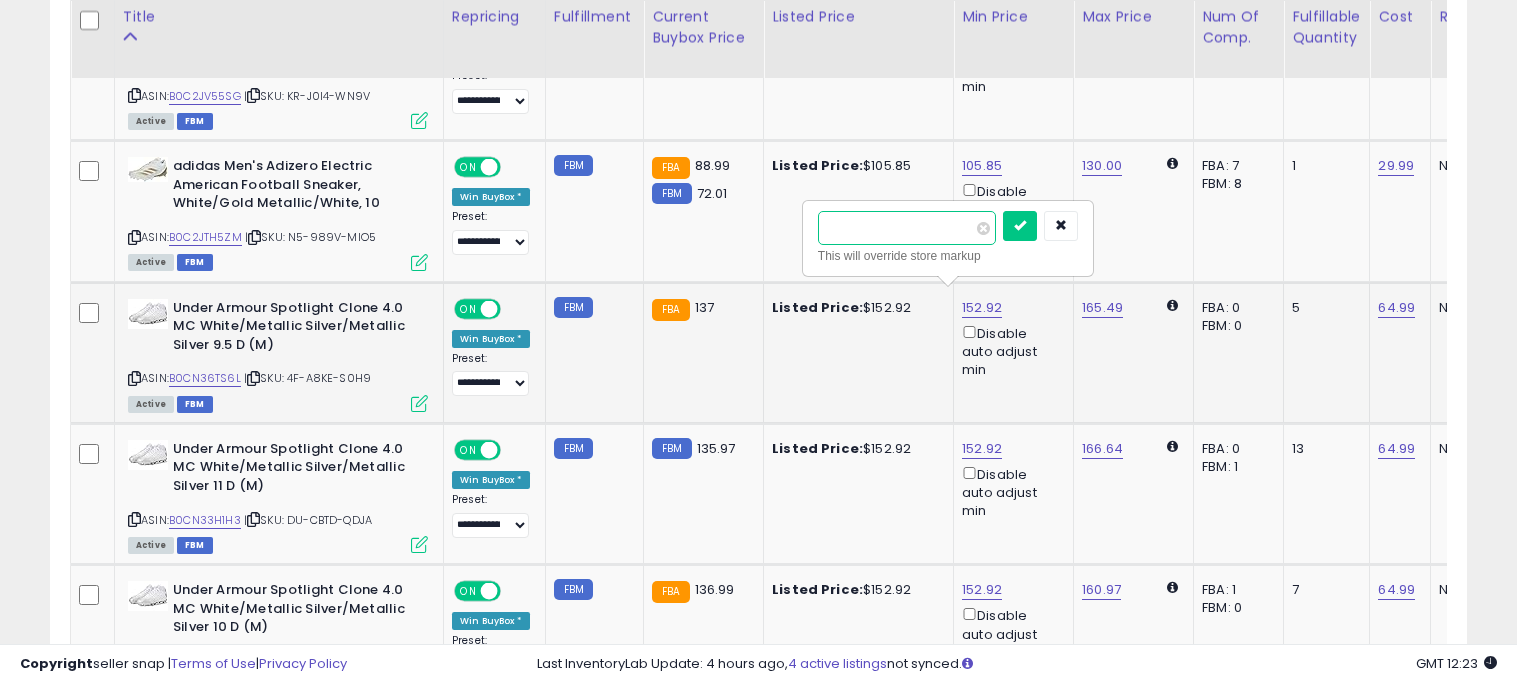 type on "***" 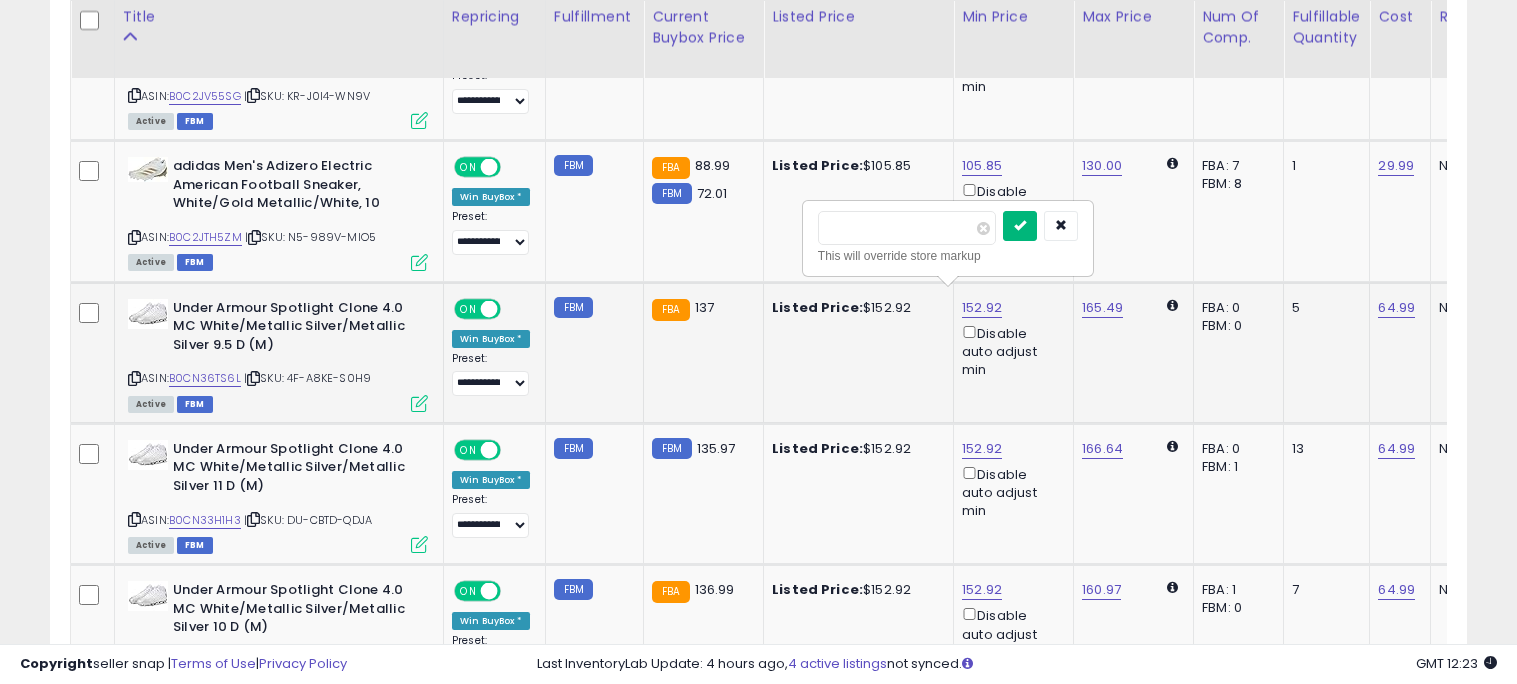 click at bounding box center [1020, 226] 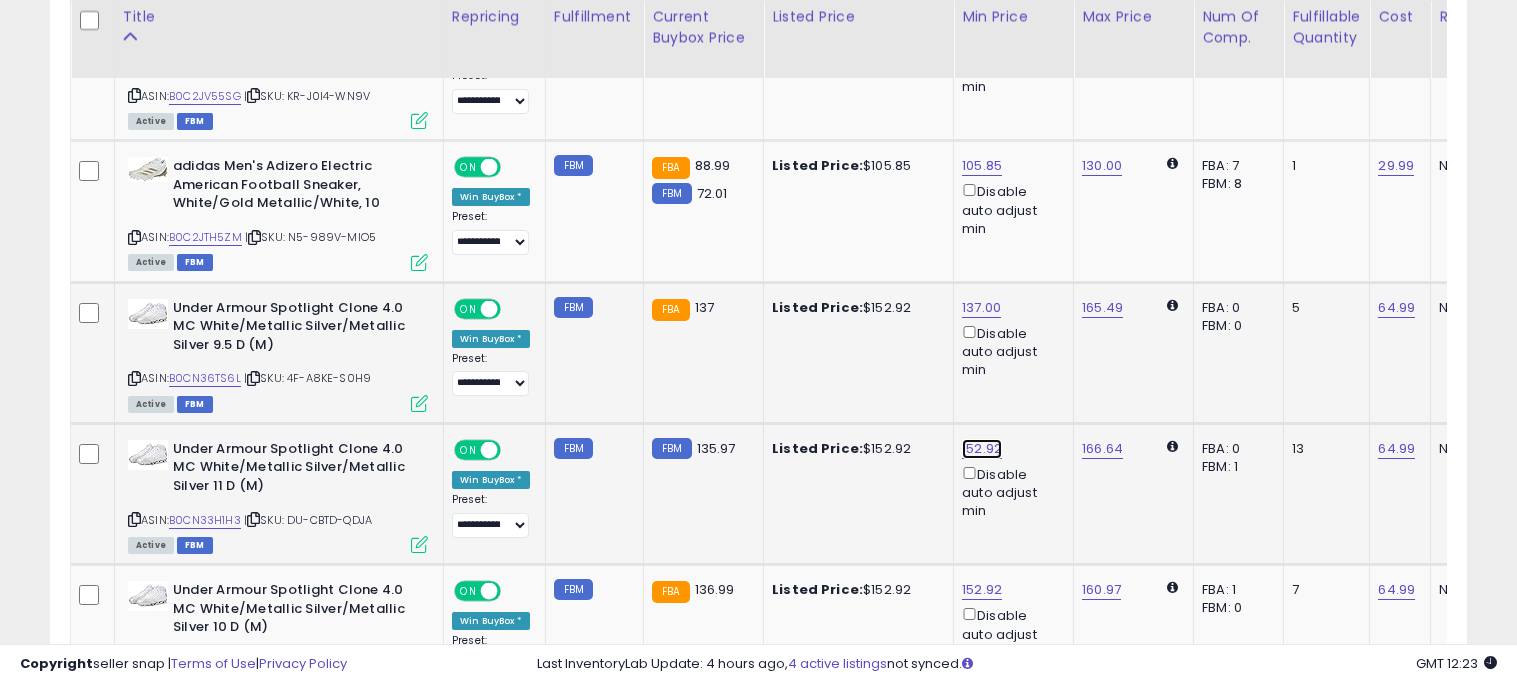 click on "152.92" at bounding box center [982, -1831] 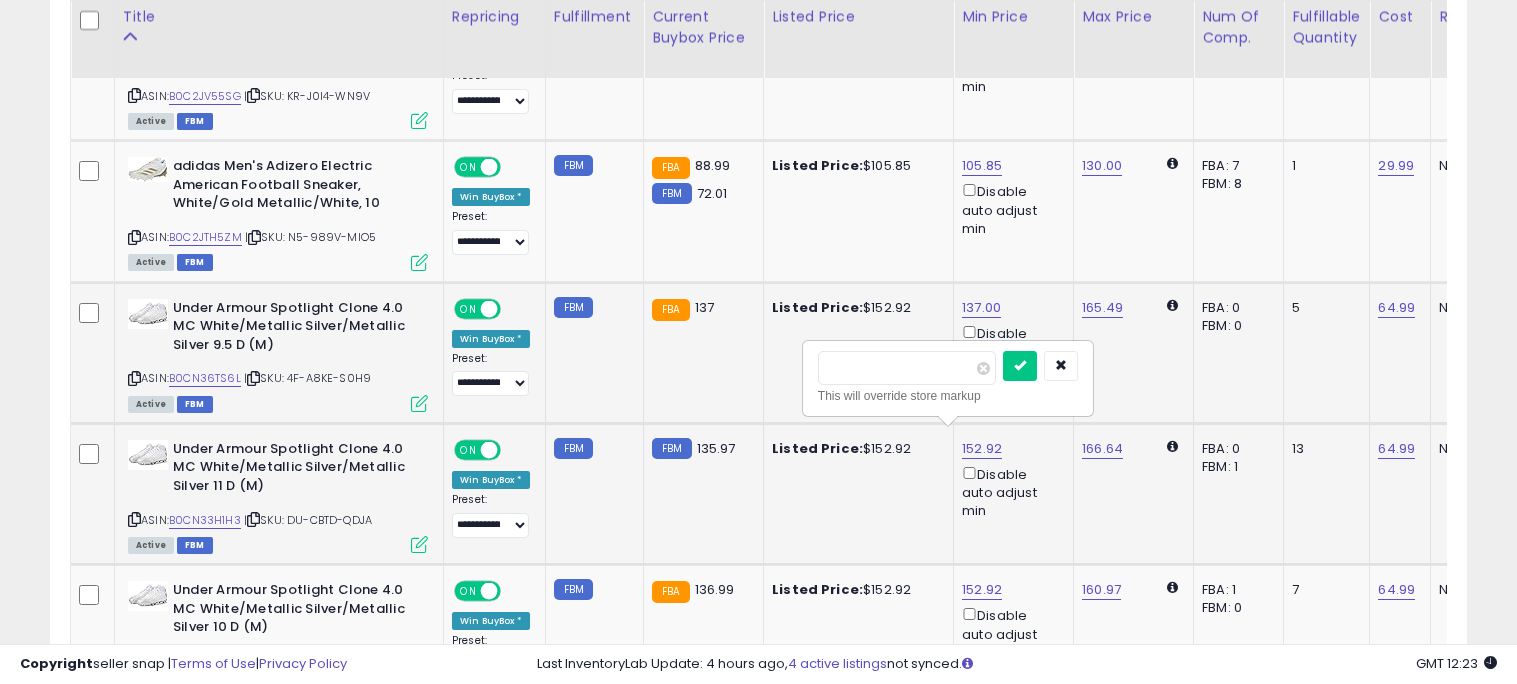 click on "******" at bounding box center (907, 368) 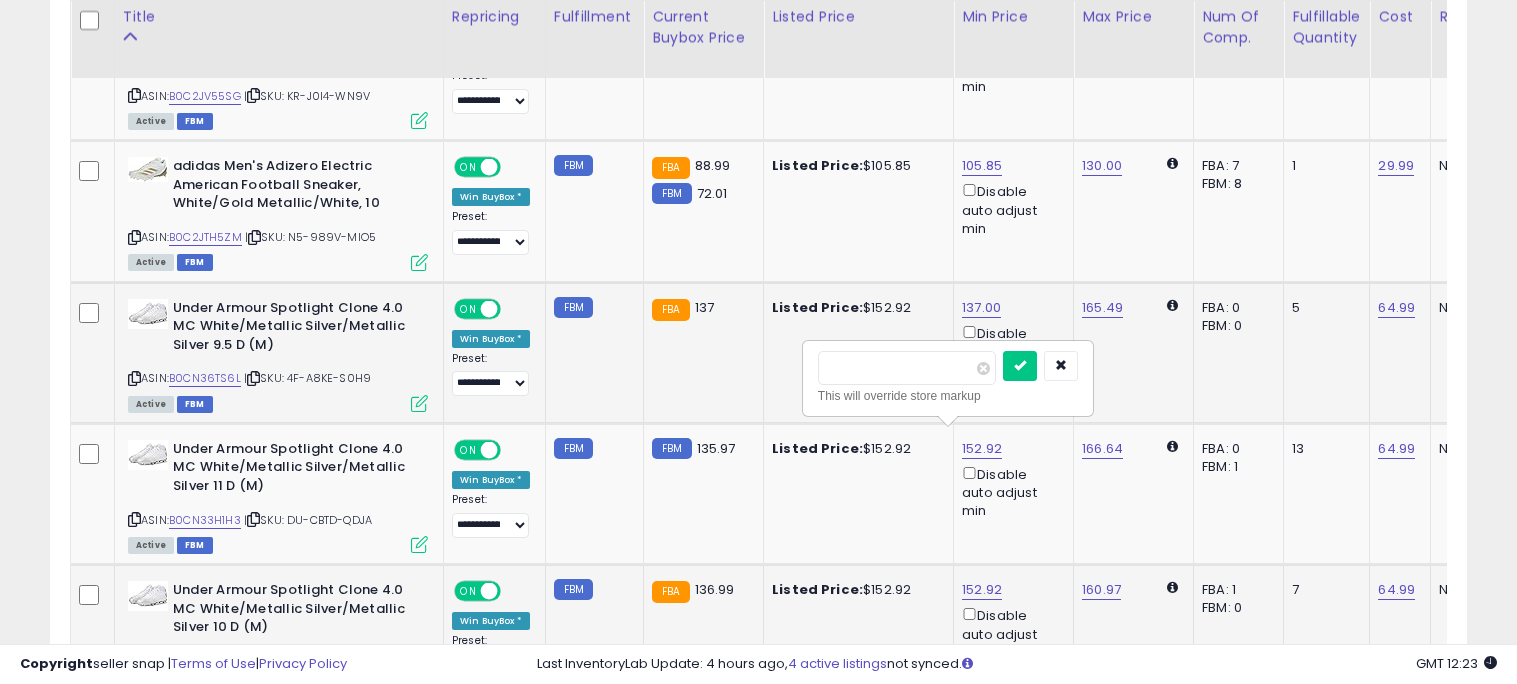 type on "******" 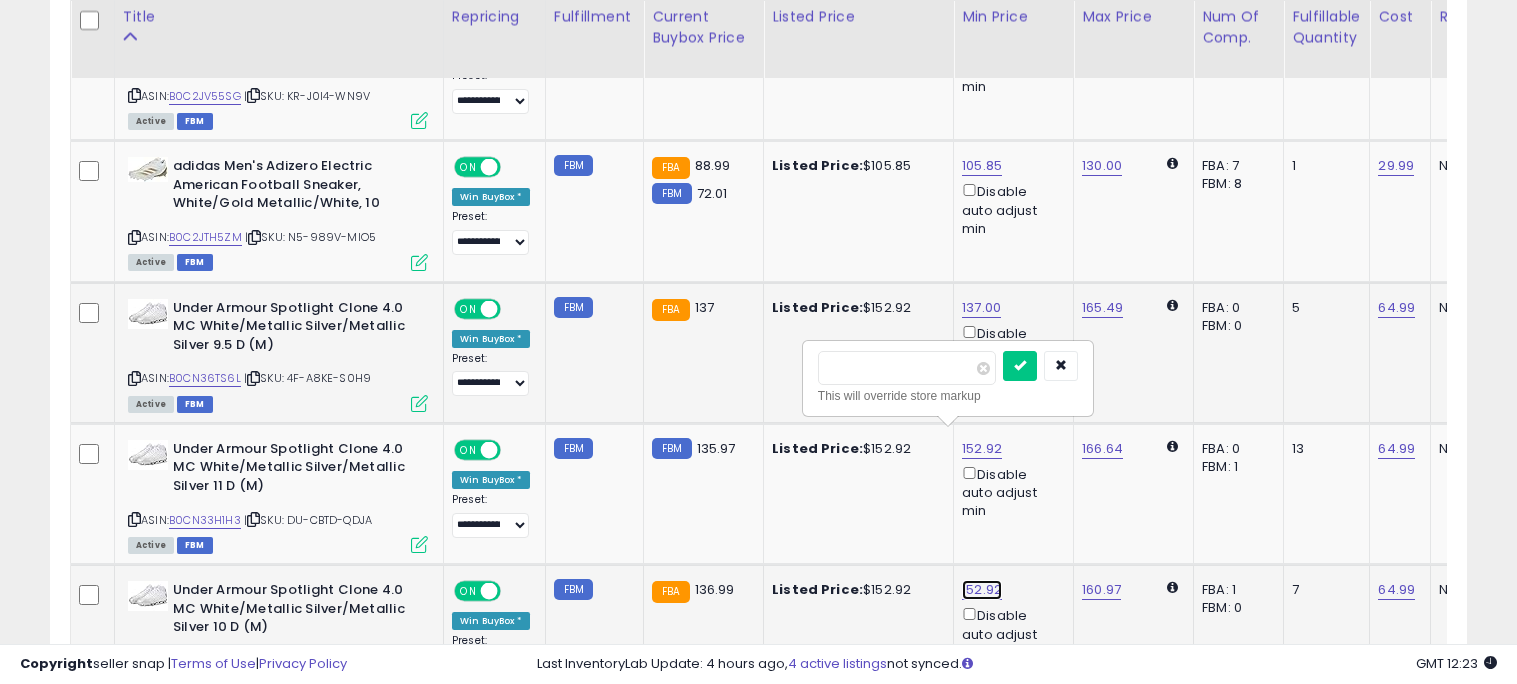 click on "152.92" at bounding box center [982, -1831] 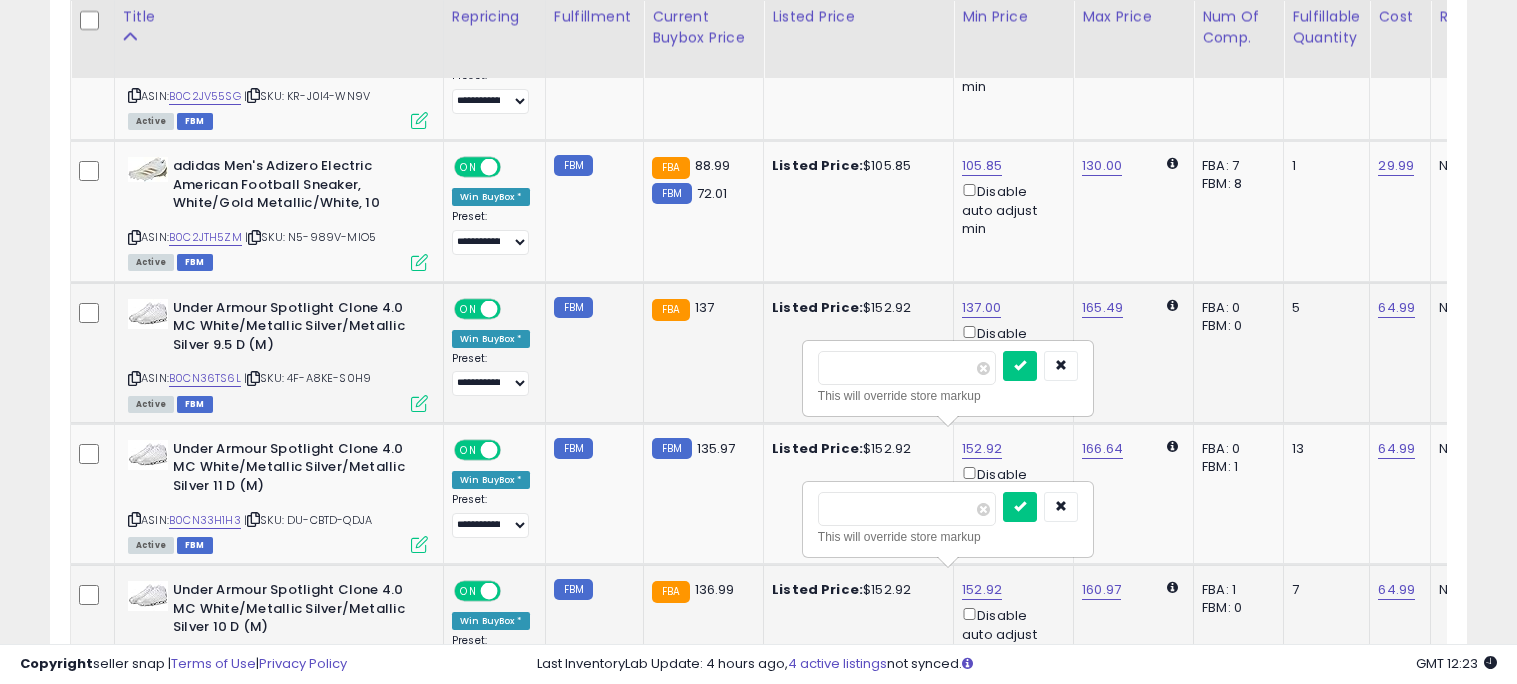 click on "******" at bounding box center [907, 509] 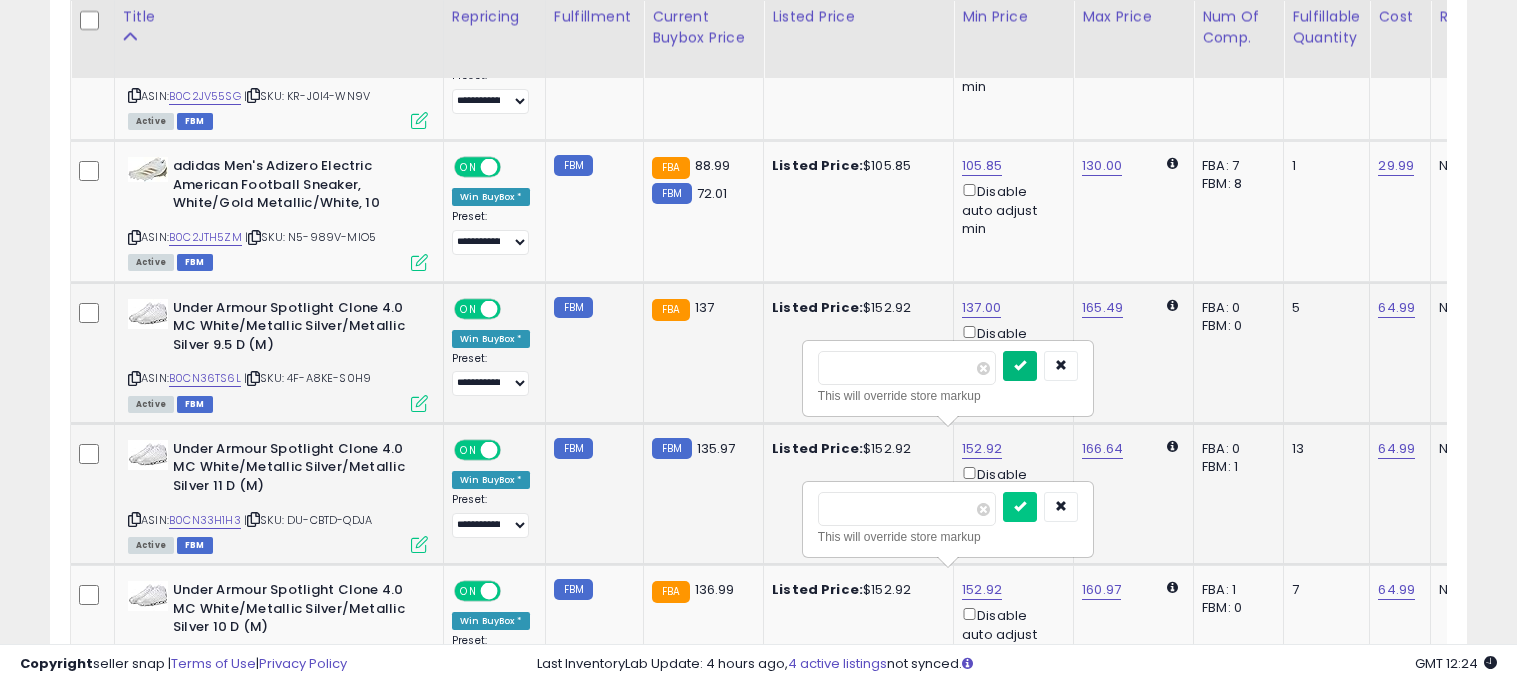 click at bounding box center (1020, 365) 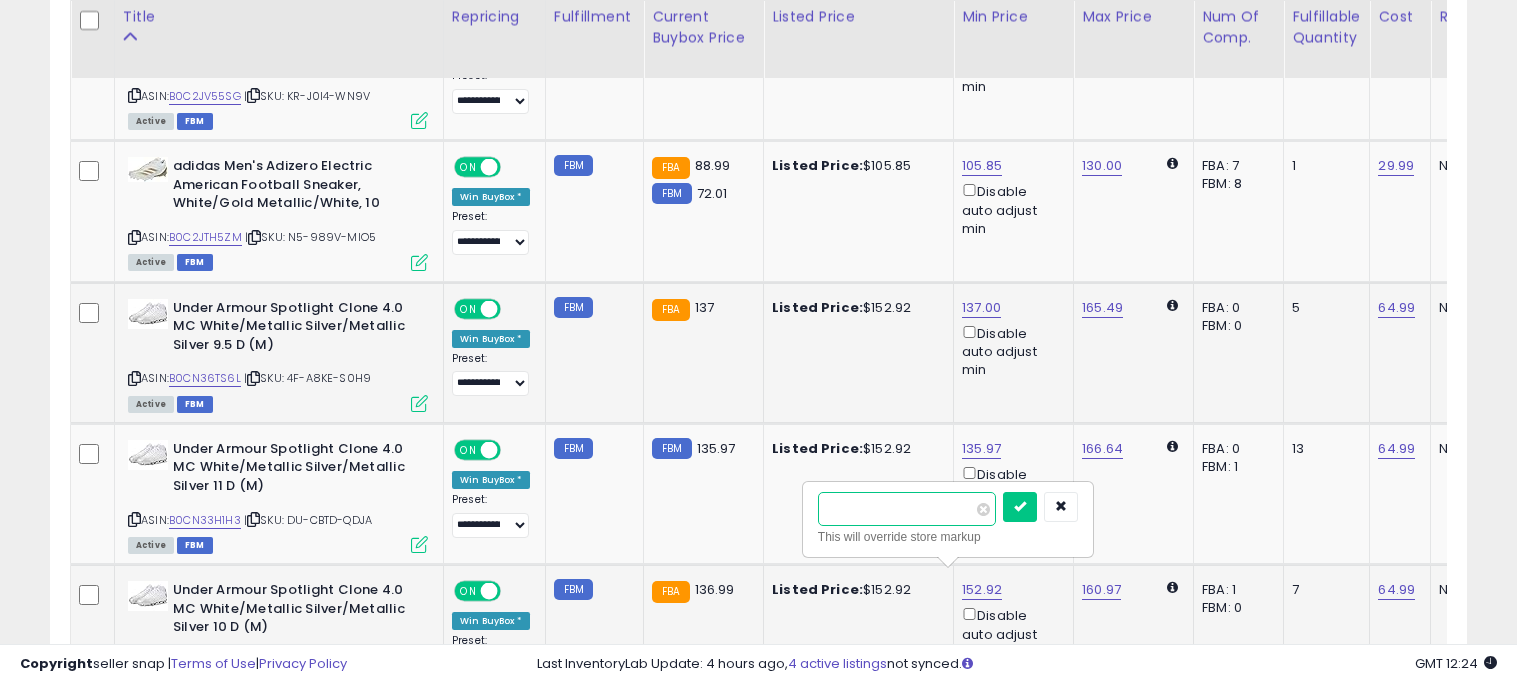 click on "******" at bounding box center (907, 509) 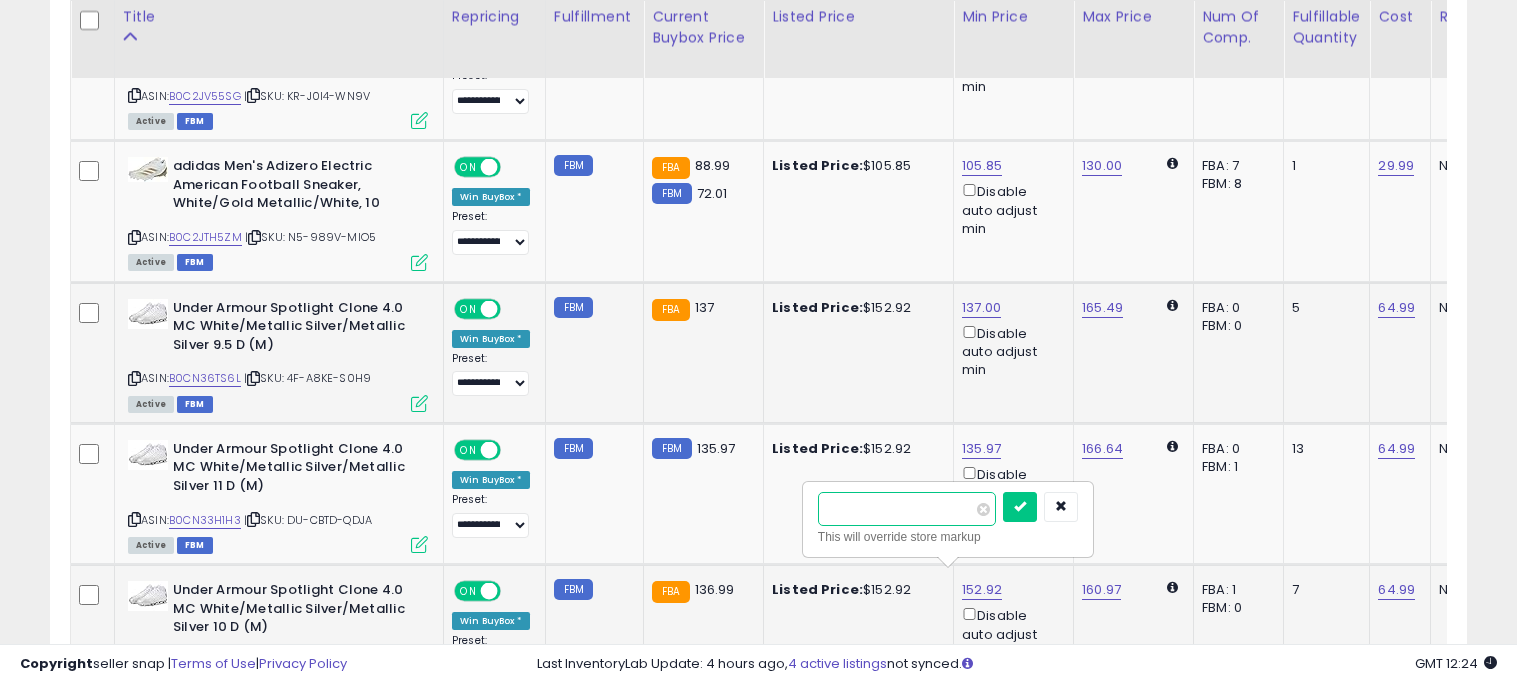 type on "******" 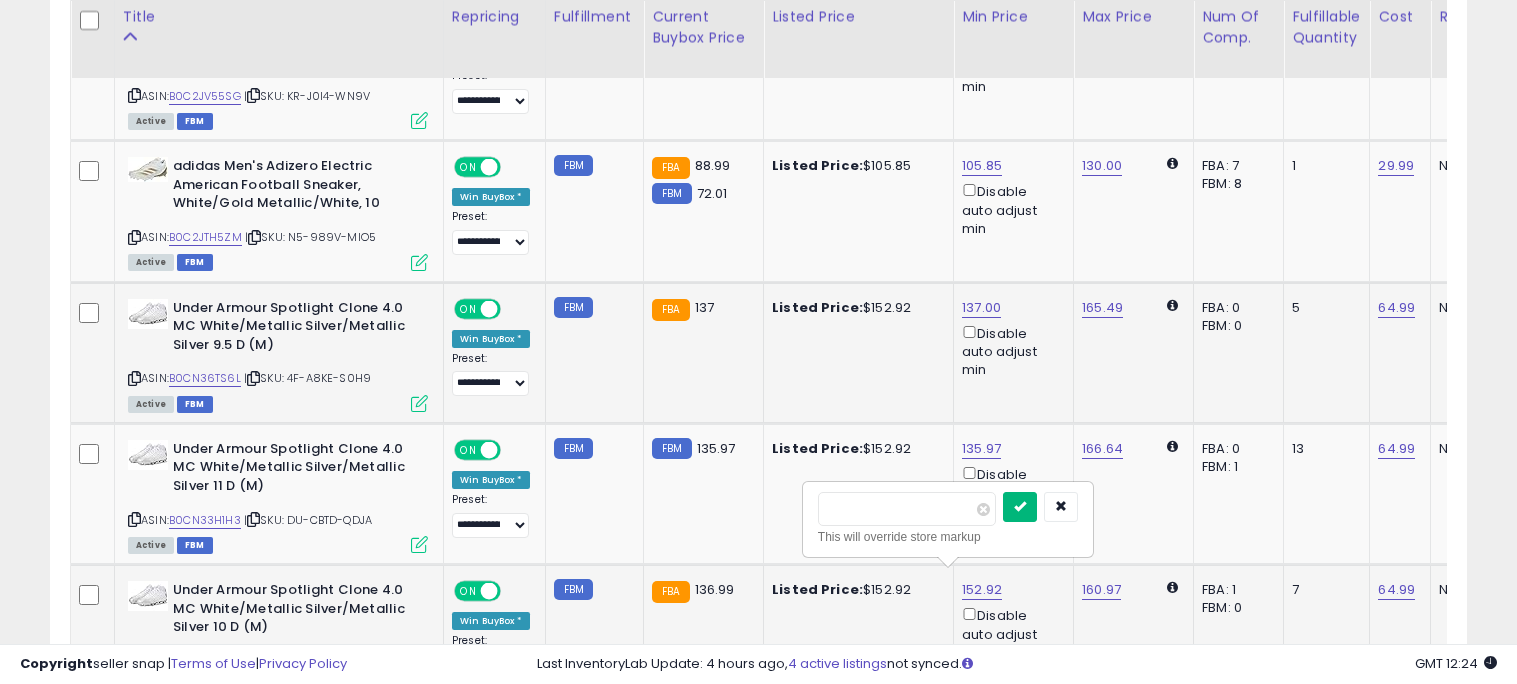 click at bounding box center (1020, 507) 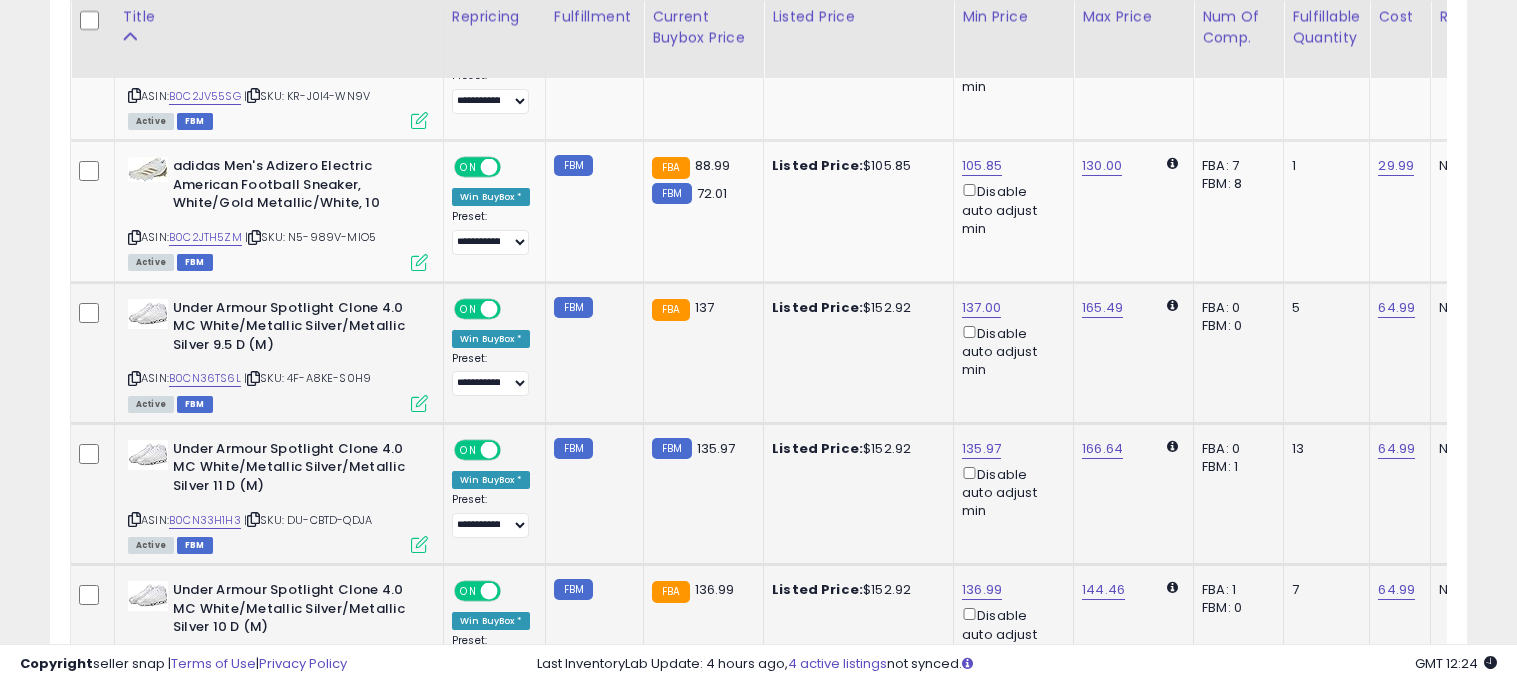 click on "FBM  135.97" 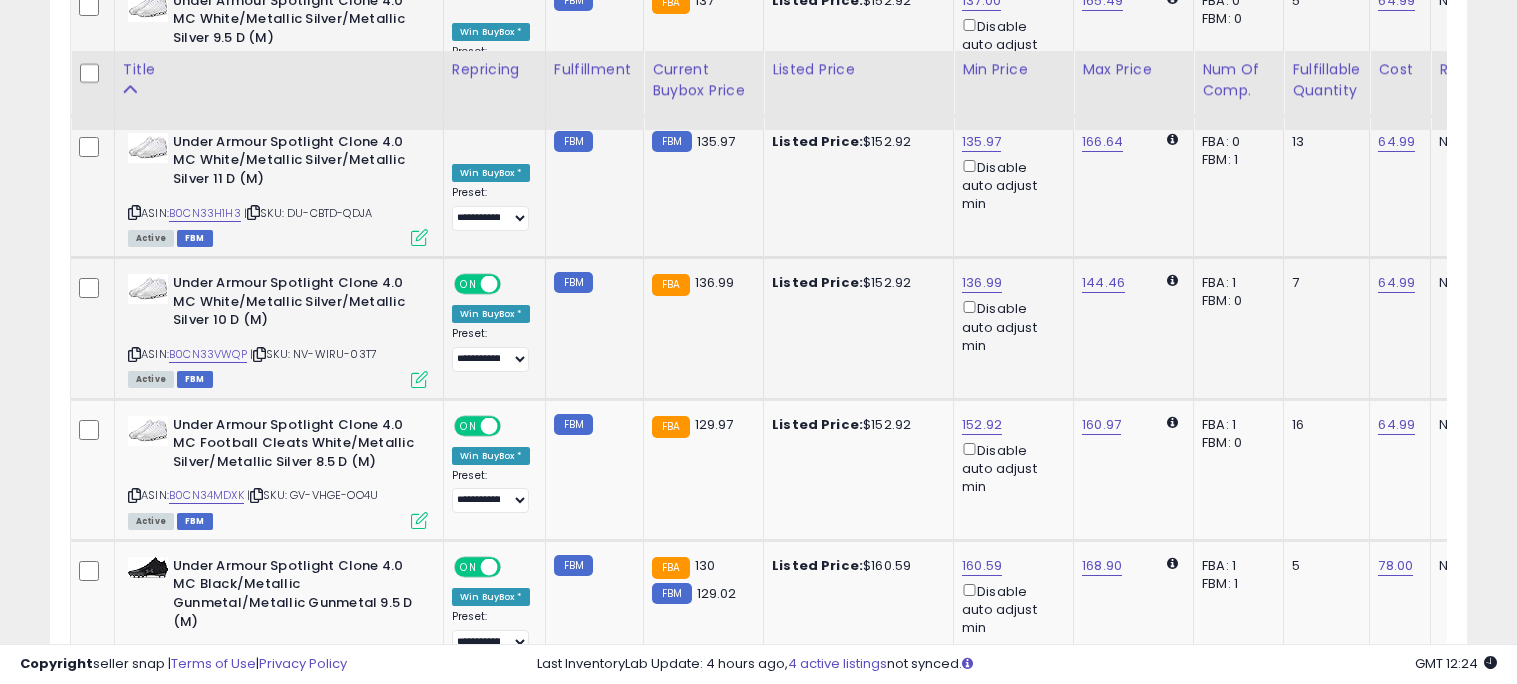 scroll, scrollTop: 3314, scrollLeft: 0, axis: vertical 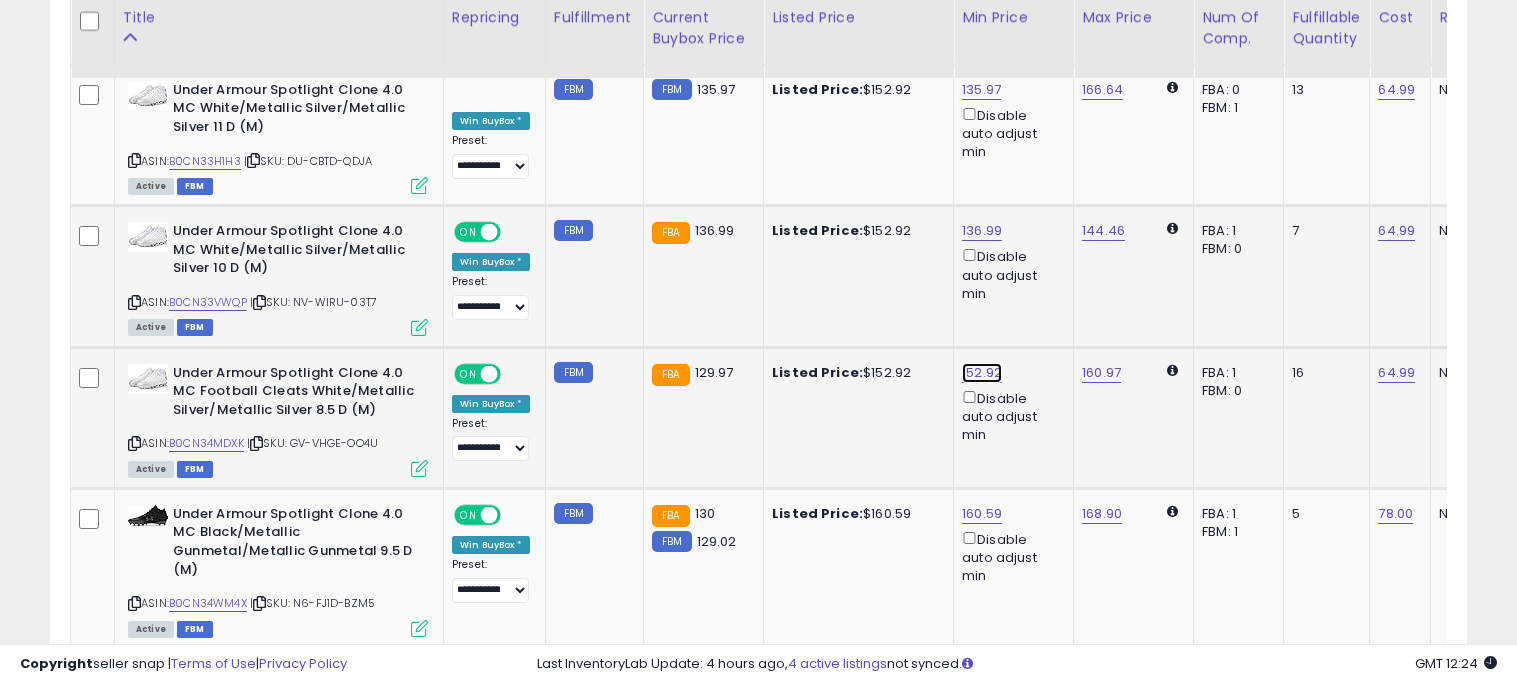 click on "152.92" at bounding box center [982, -2190] 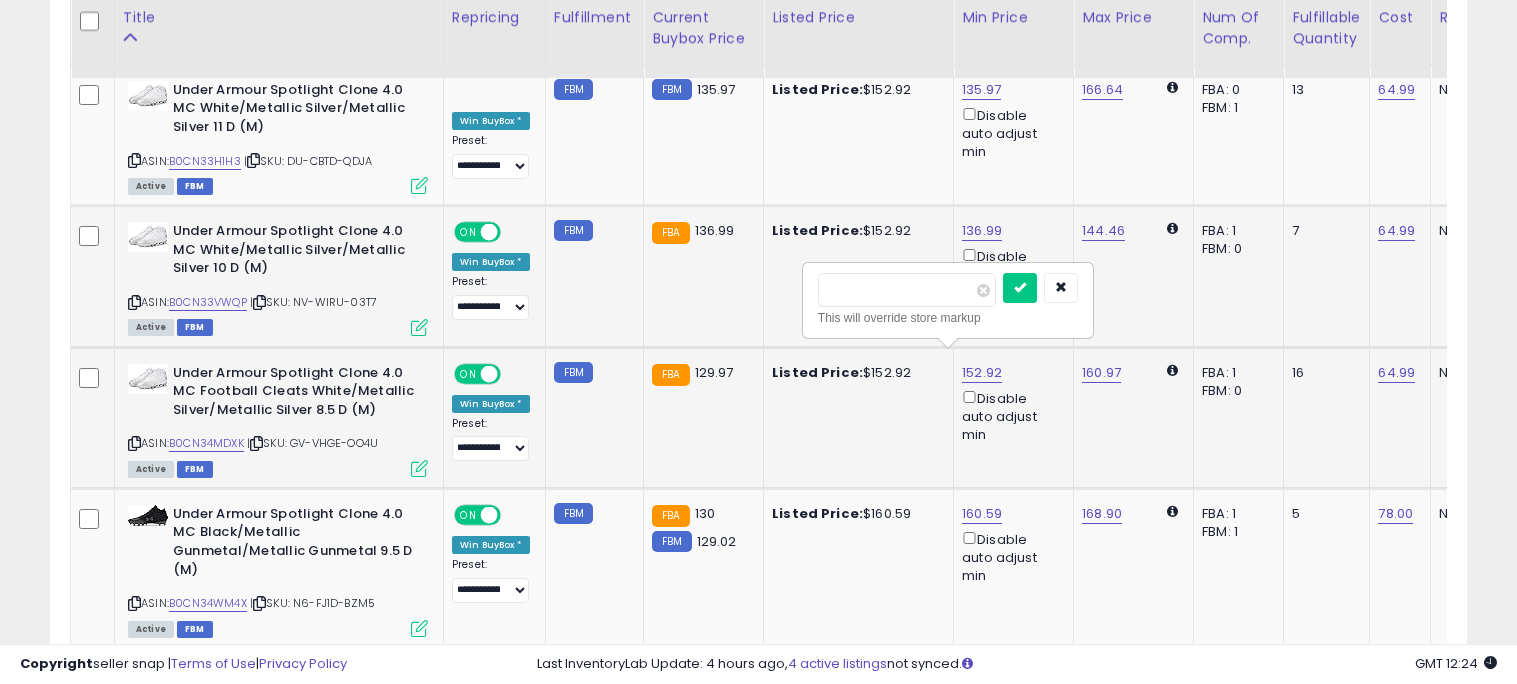 click on "******" at bounding box center (907, 290) 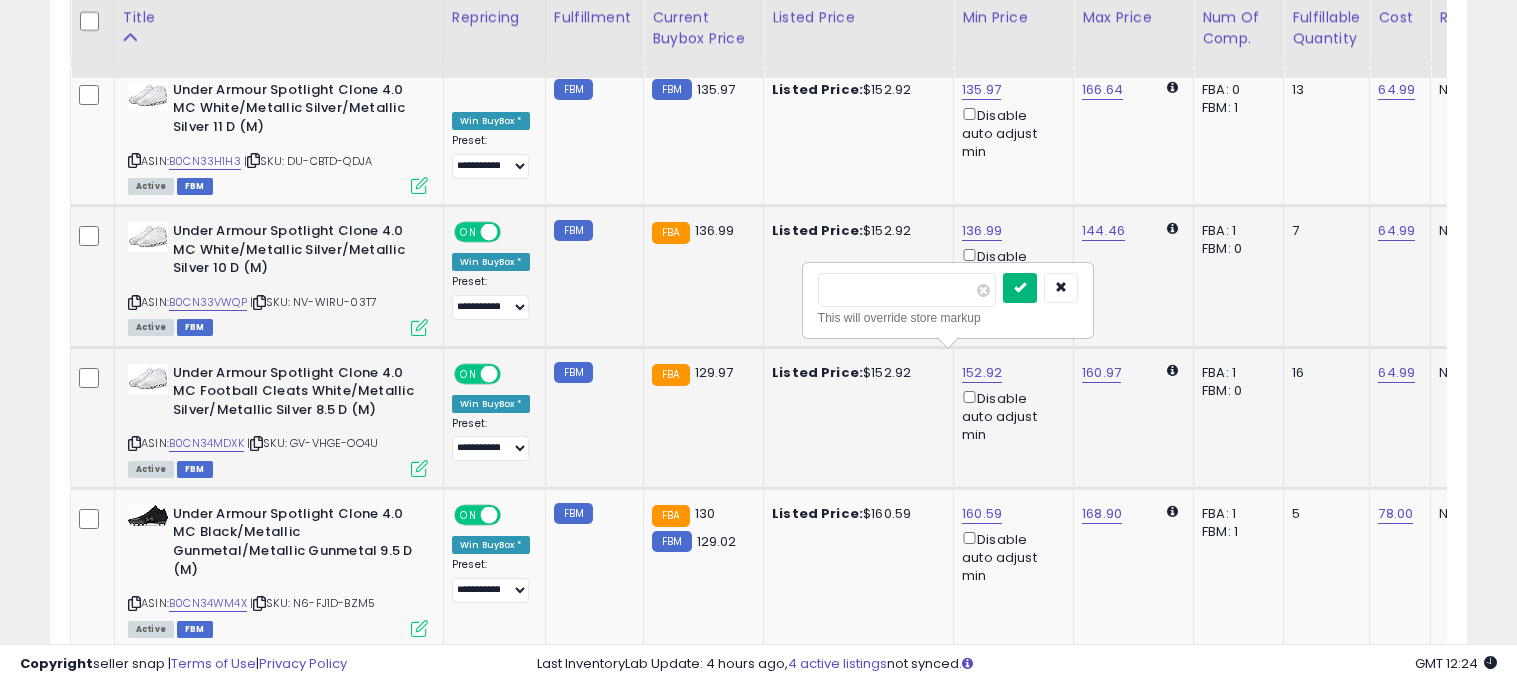 click at bounding box center [1020, 288] 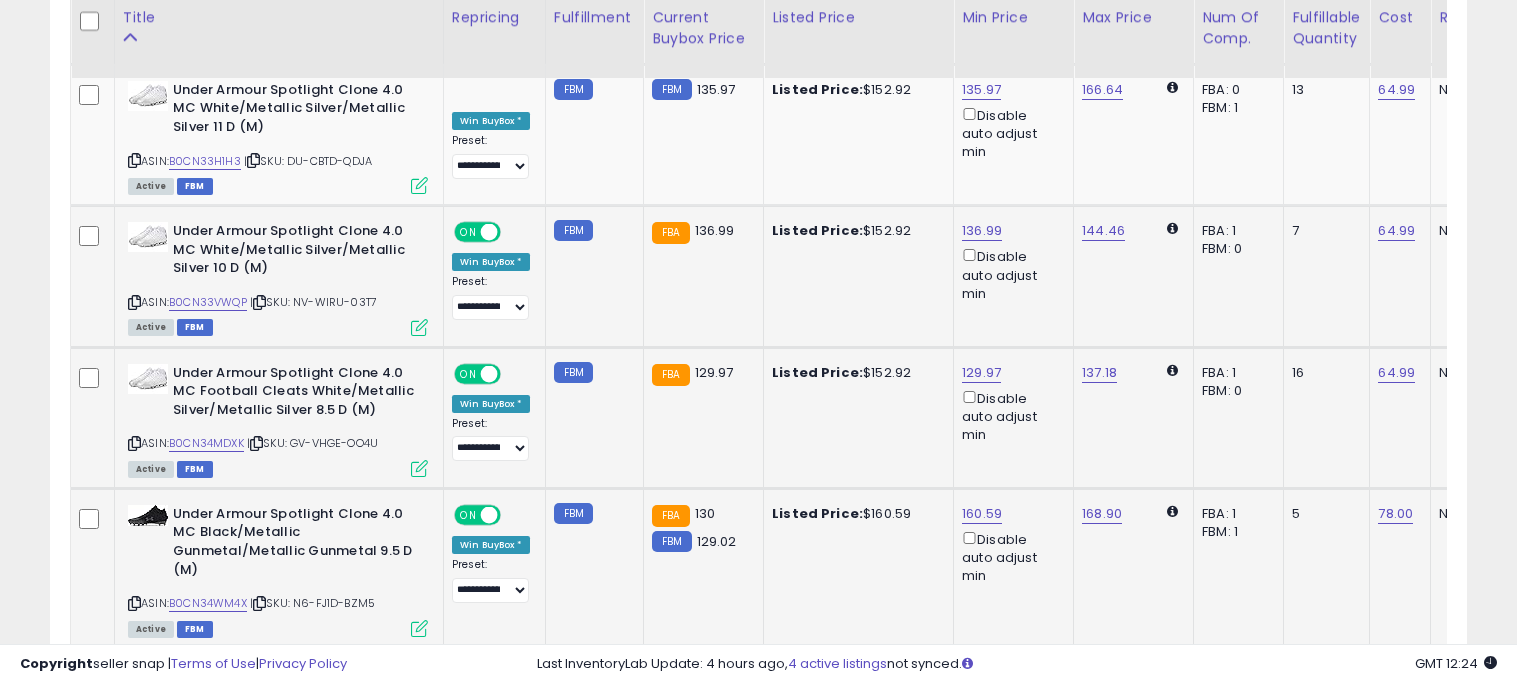 click on "Listed Price:  $160.59" 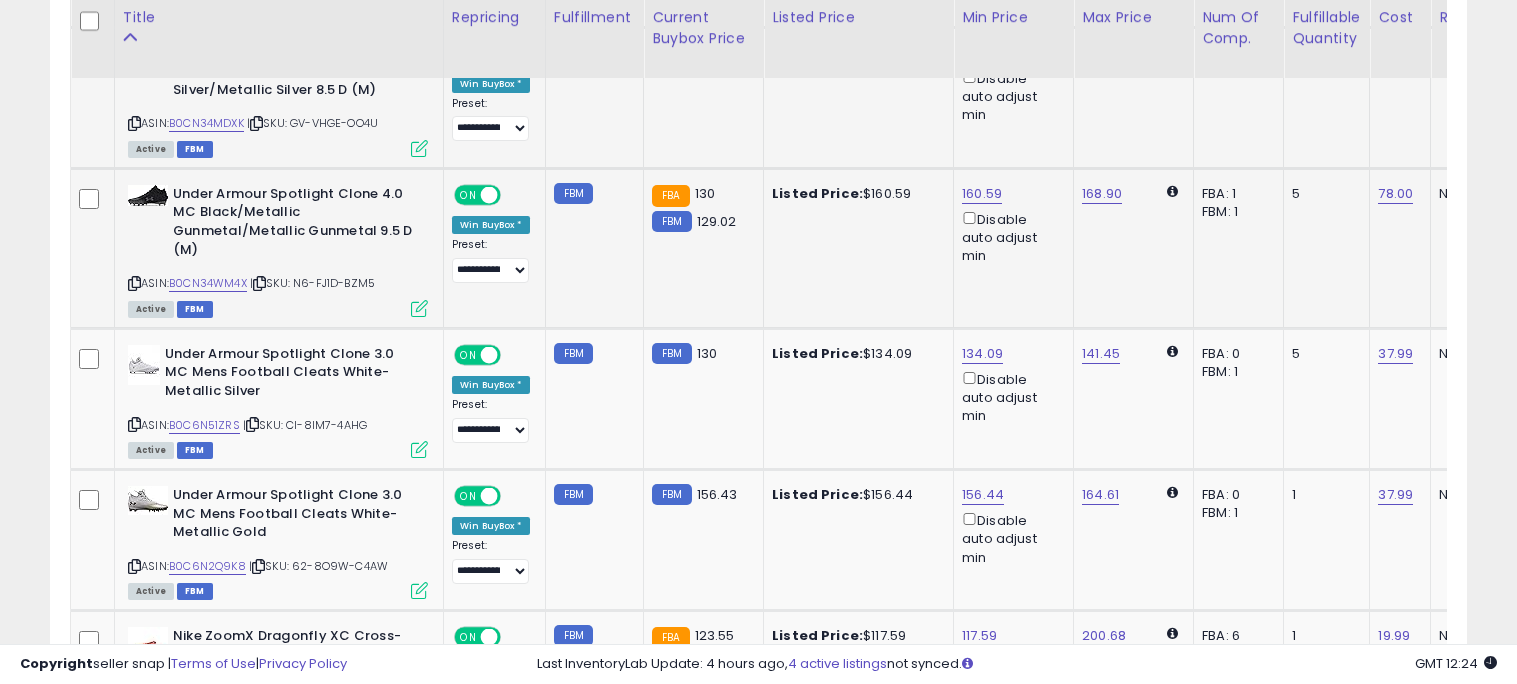 scroll, scrollTop: 3674, scrollLeft: 0, axis: vertical 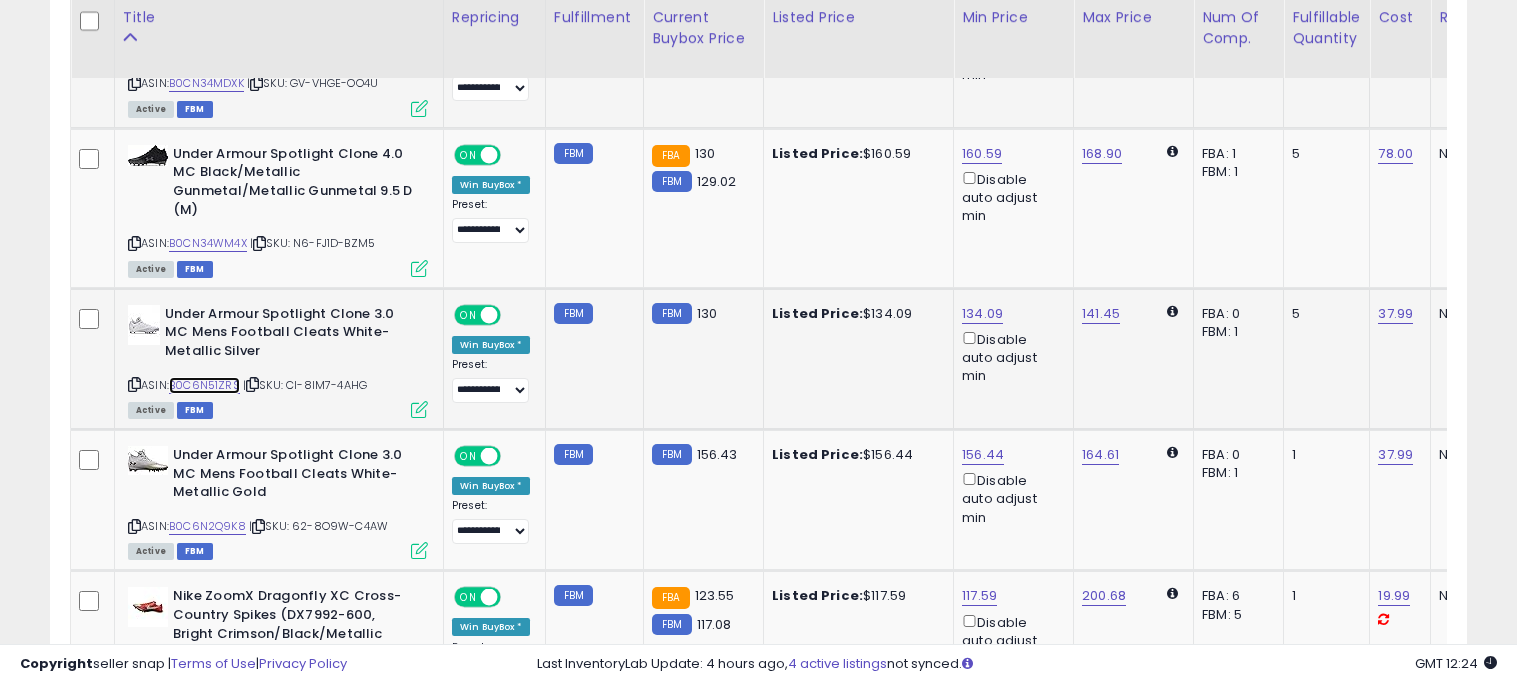 click on "B0C6N51ZRS" at bounding box center [204, 385] 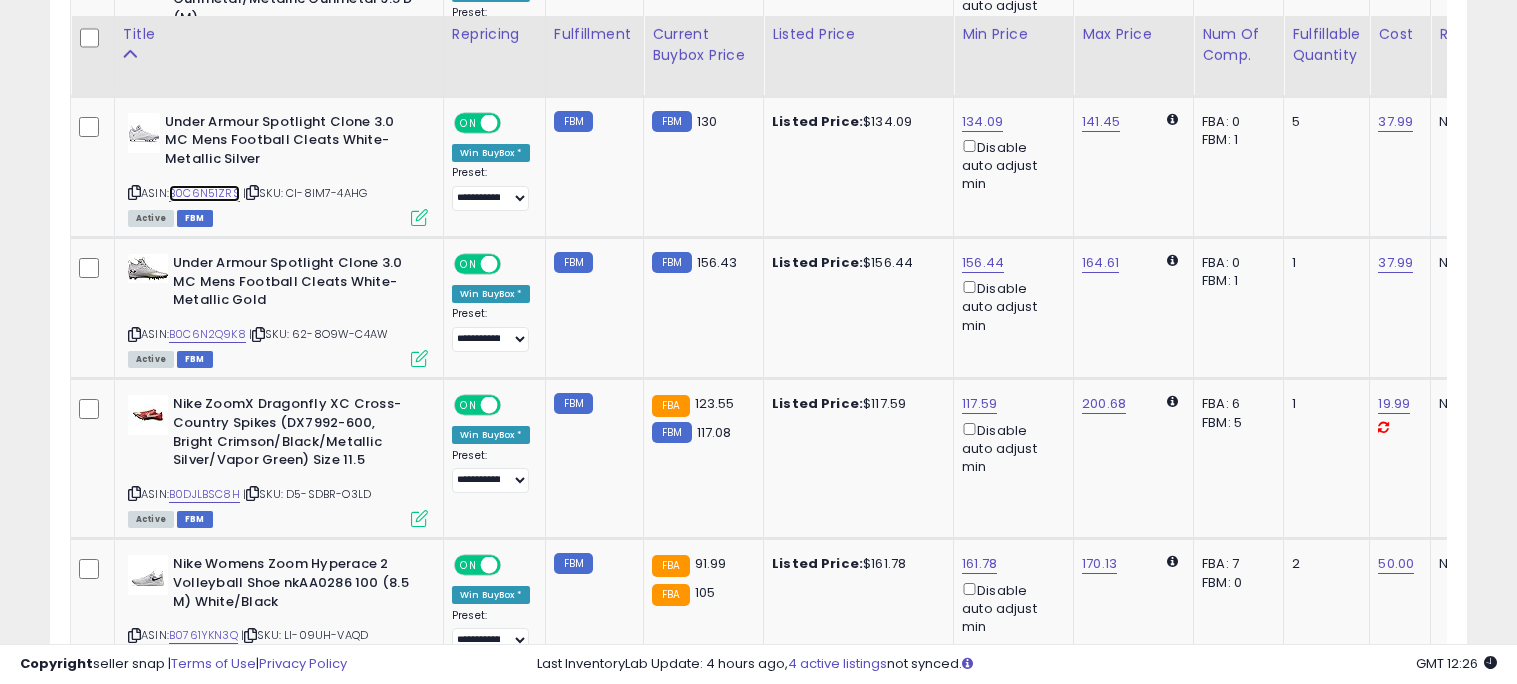 scroll, scrollTop: 3899, scrollLeft: 0, axis: vertical 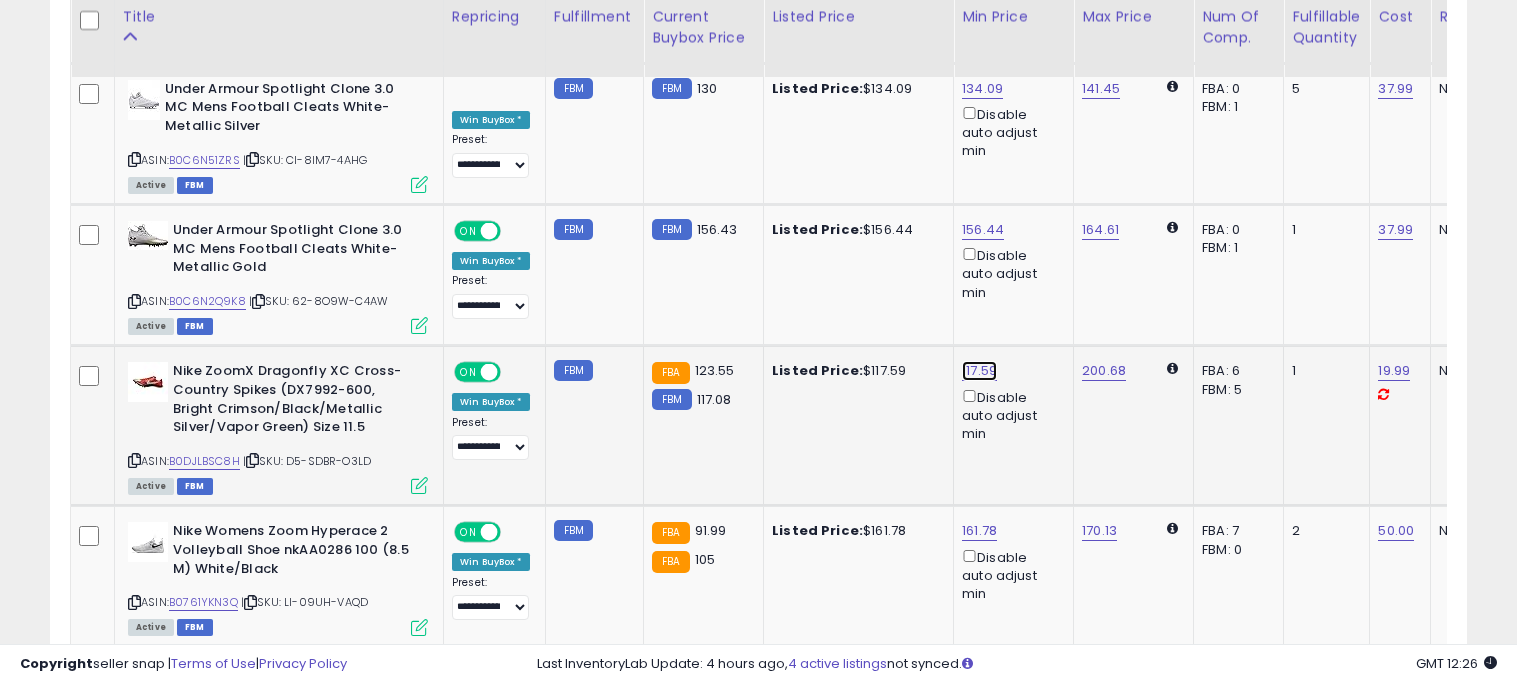 click on "117.59" at bounding box center [982, -2775] 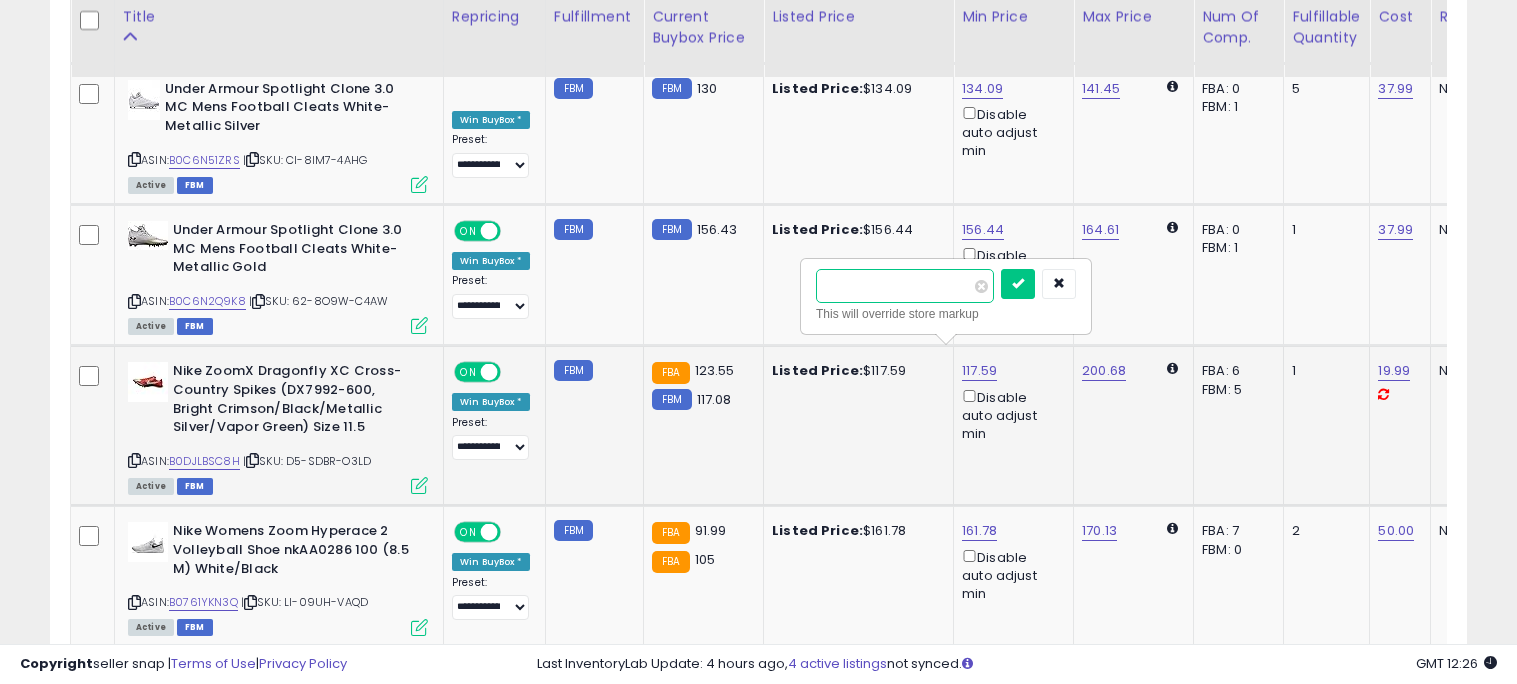 click on "******" at bounding box center (905, 286) 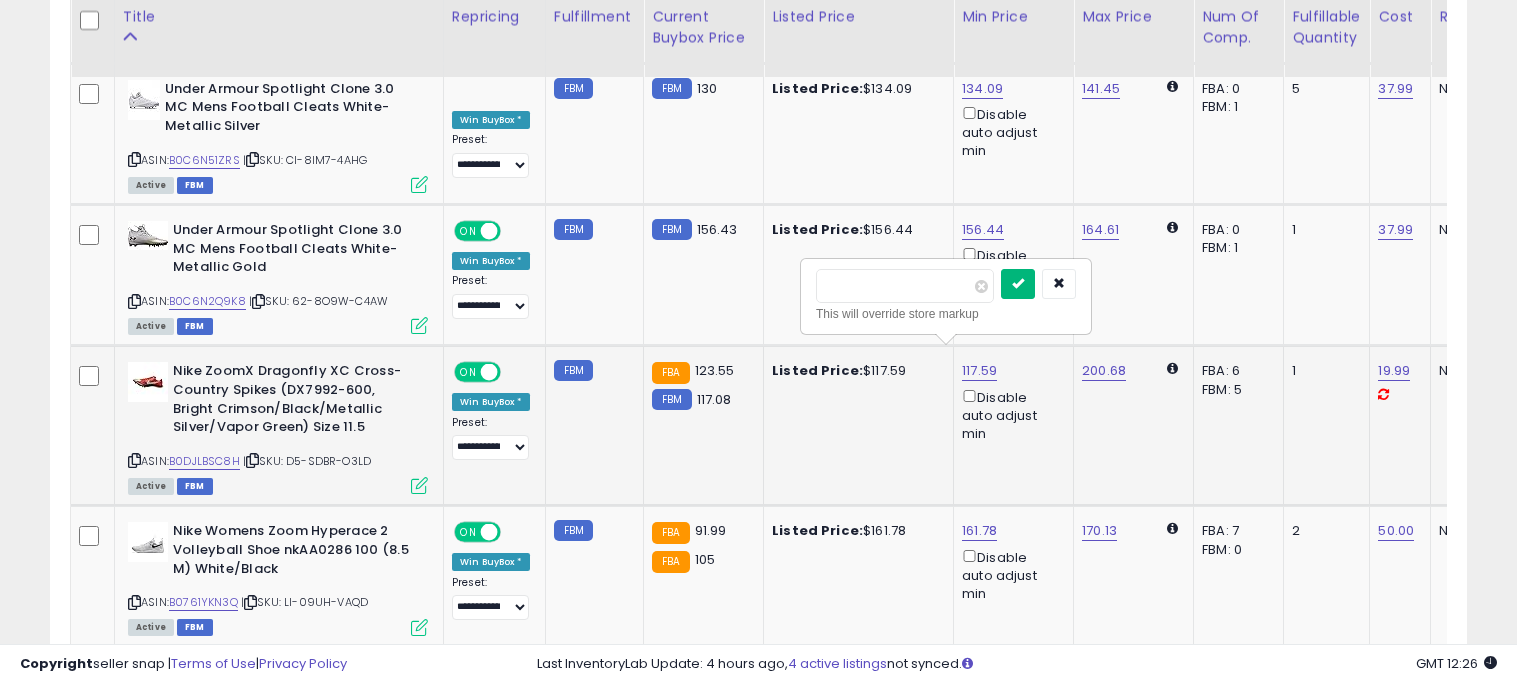 click at bounding box center (1018, 284) 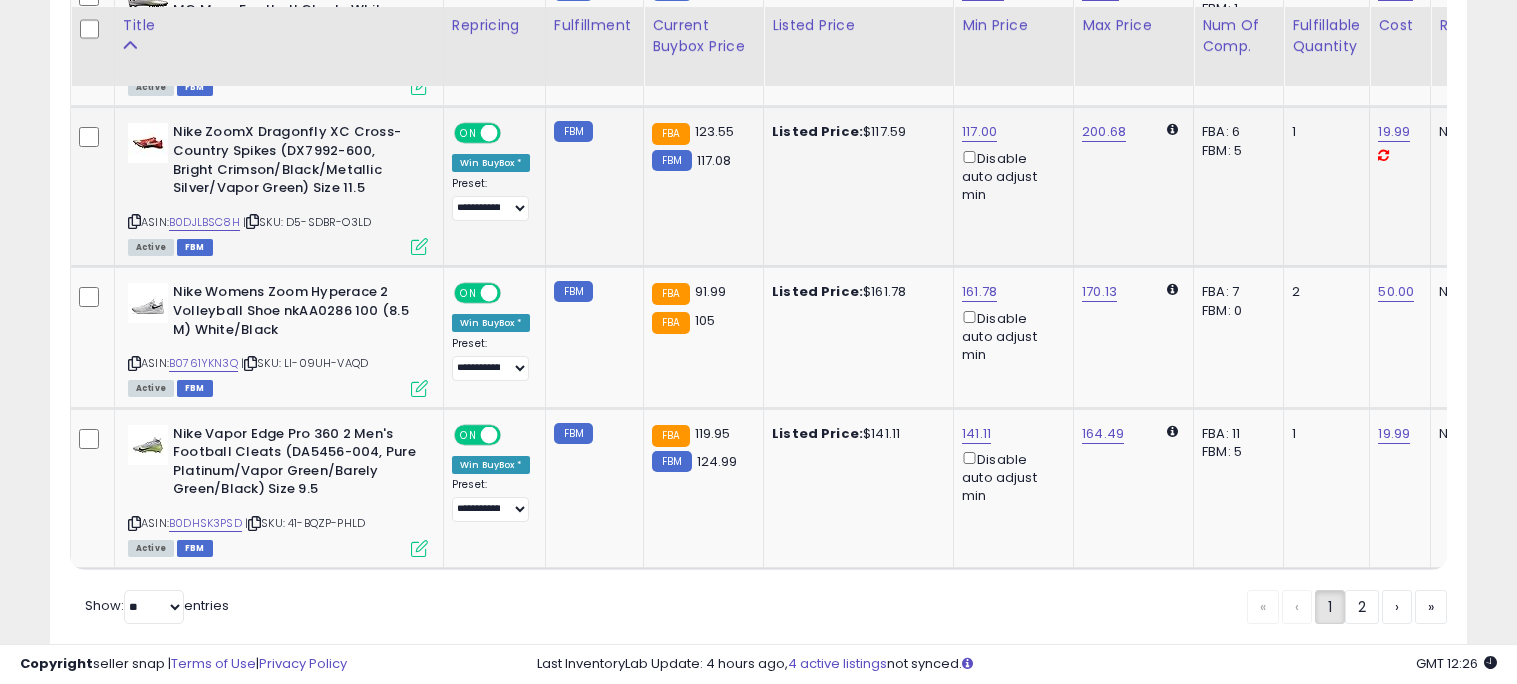 scroll, scrollTop: 4146, scrollLeft: 0, axis: vertical 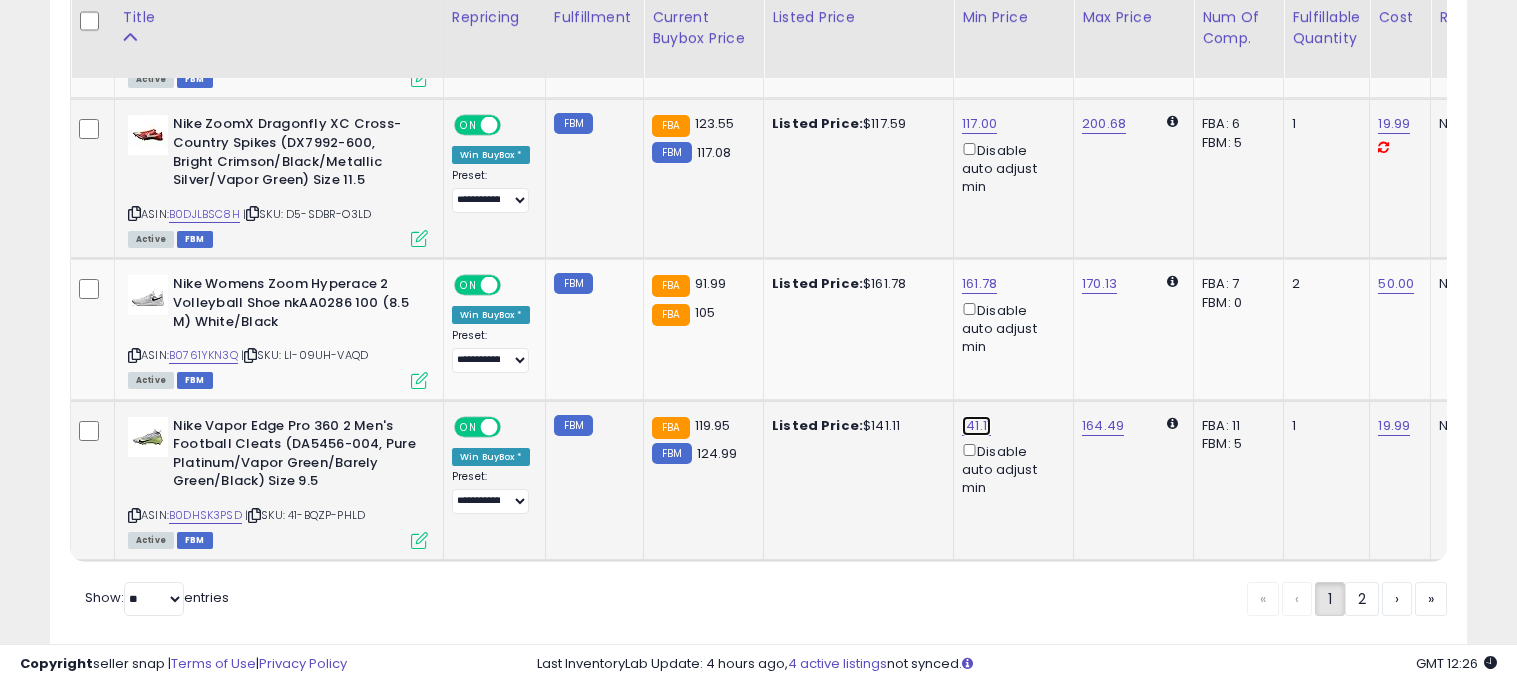 click on "141.11" at bounding box center [982, -3022] 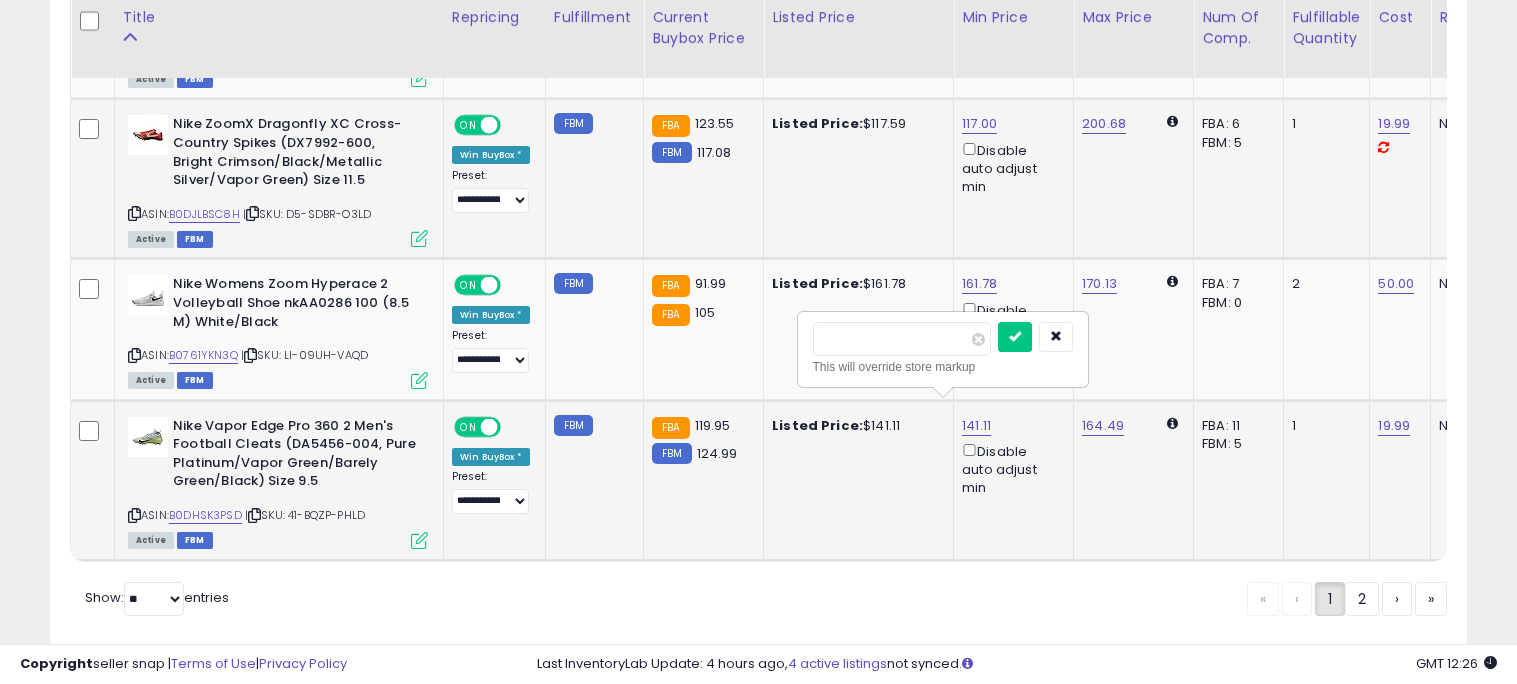 click on "******" at bounding box center [902, 339] 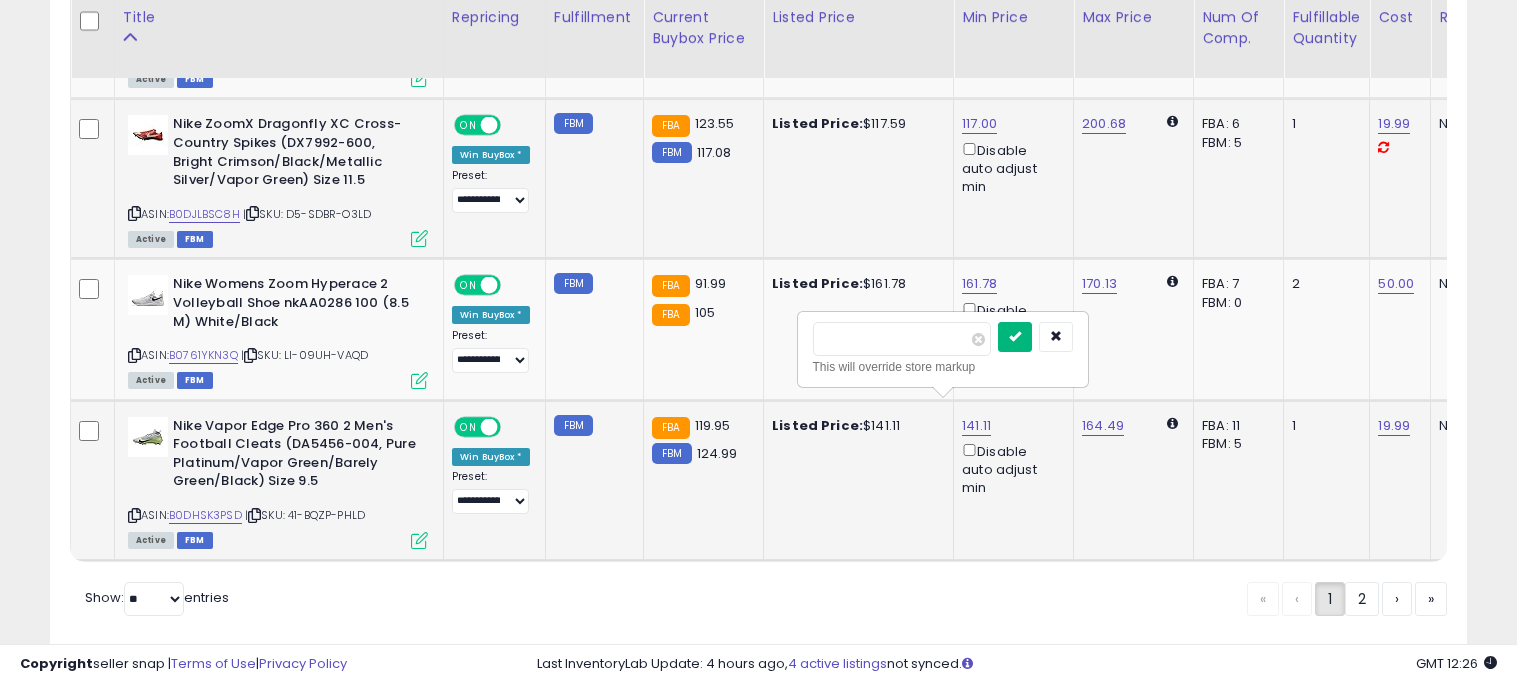 click at bounding box center [1015, 337] 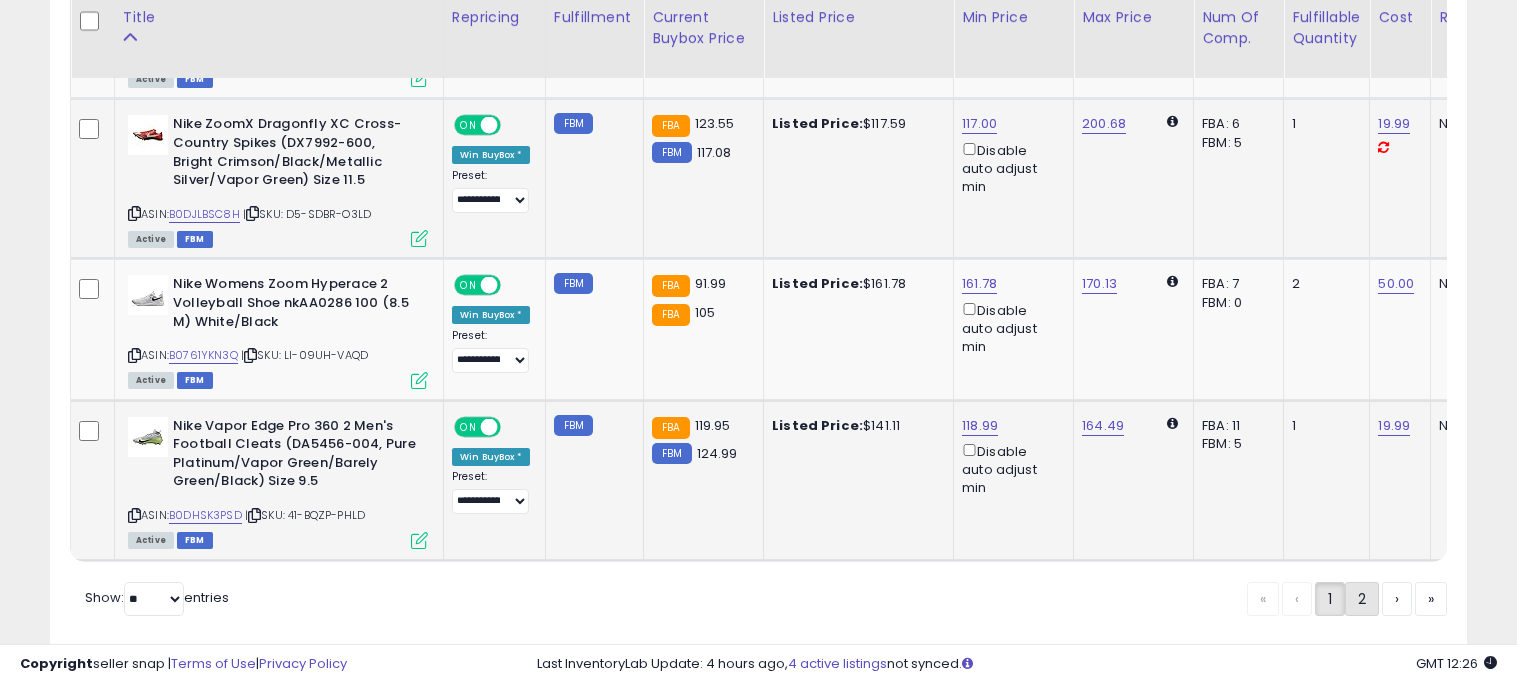 click on "2" 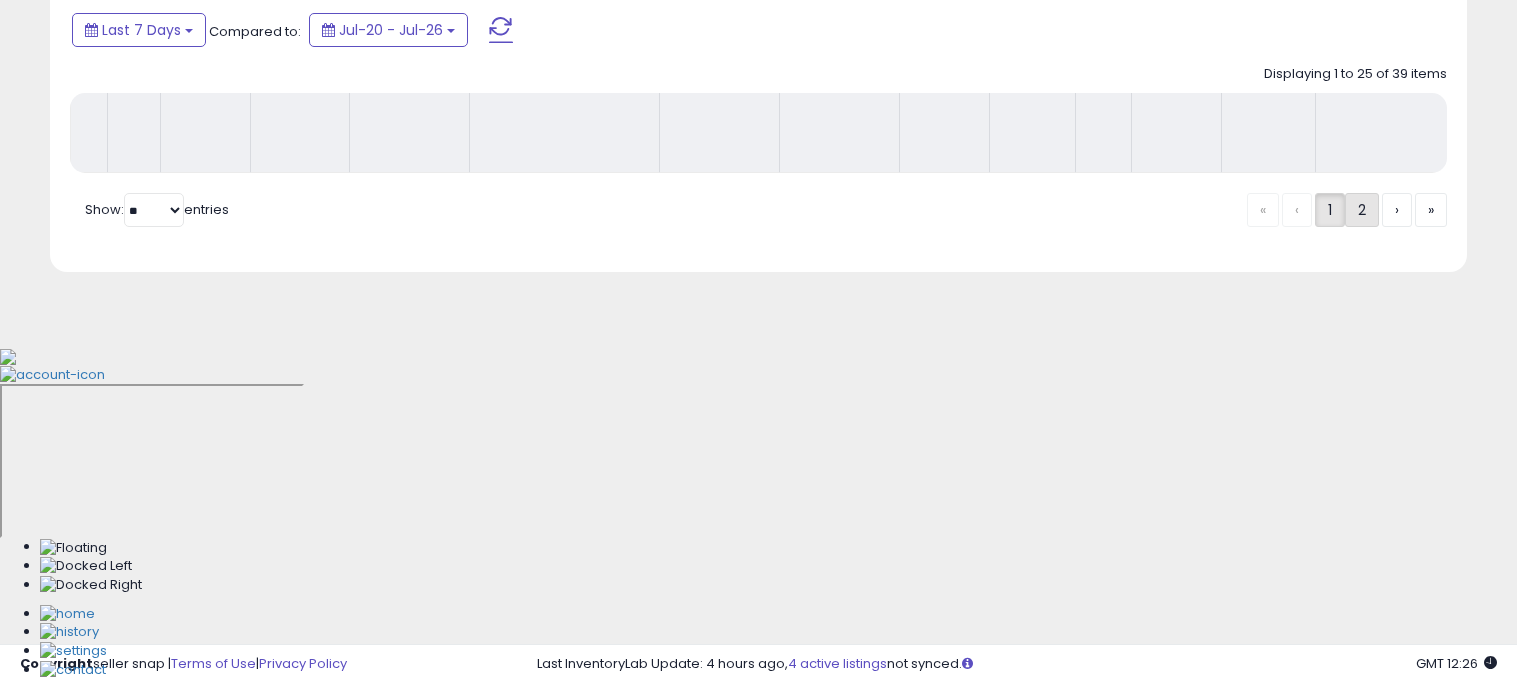 scroll, scrollTop: 593, scrollLeft: 0, axis: vertical 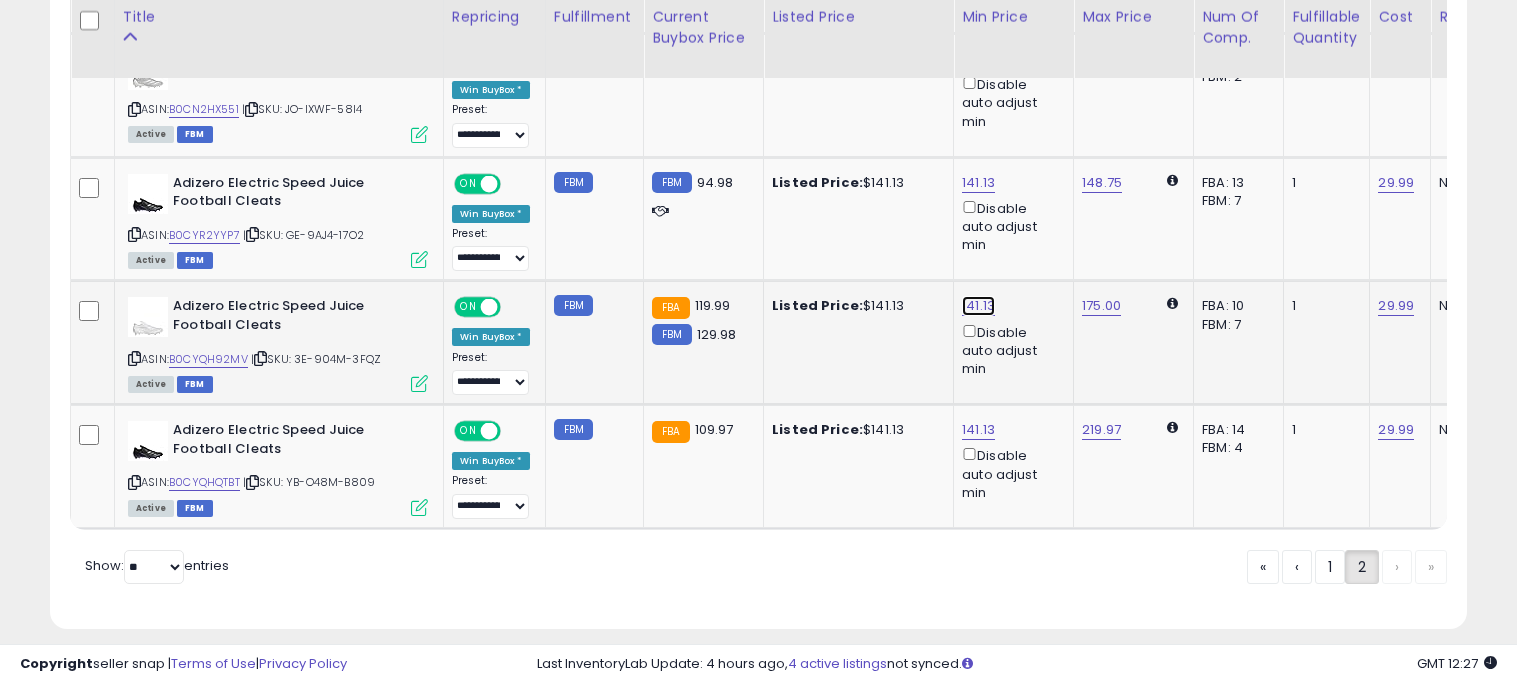 click on "141.13" at bounding box center [980, -526] 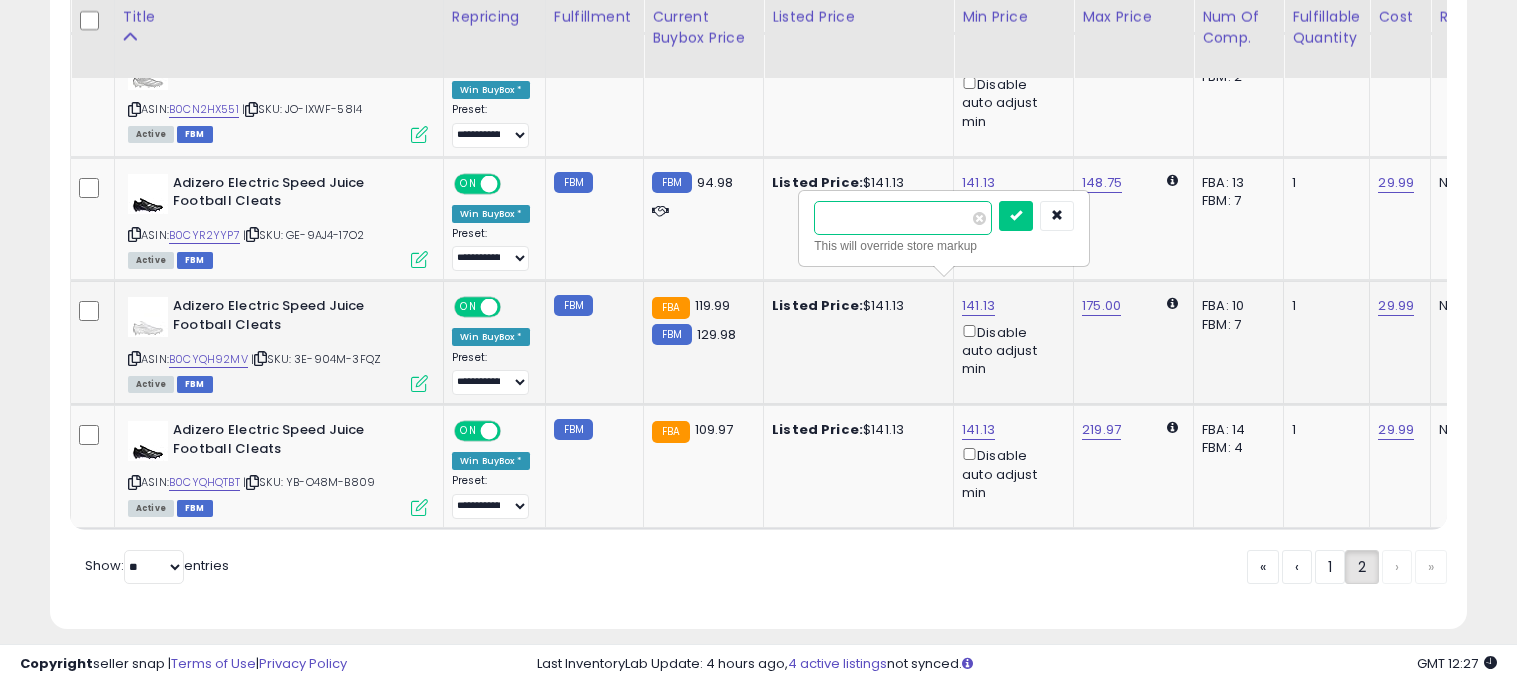 click on "******" at bounding box center [903, 218] 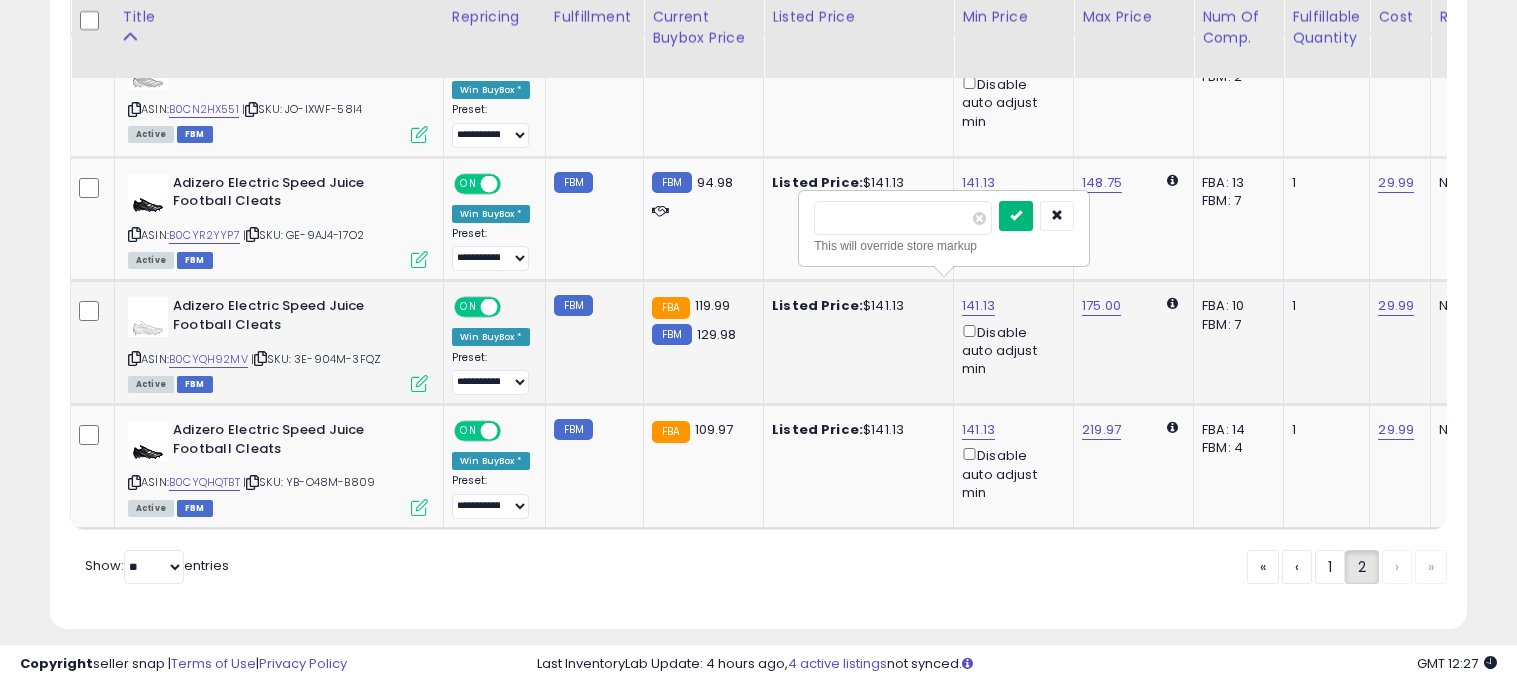 click at bounding box center [1016, 215] 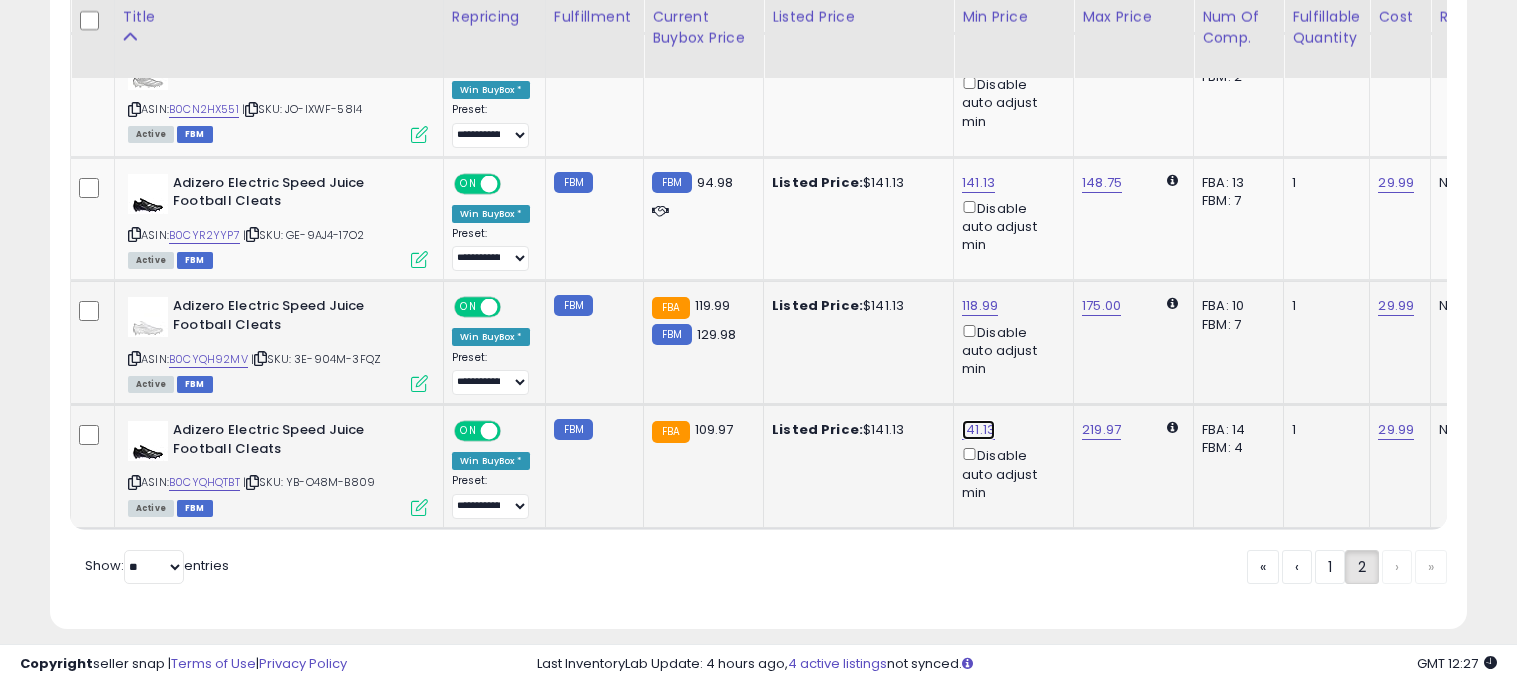 click on "141.13" at bounding box center [980, -526] 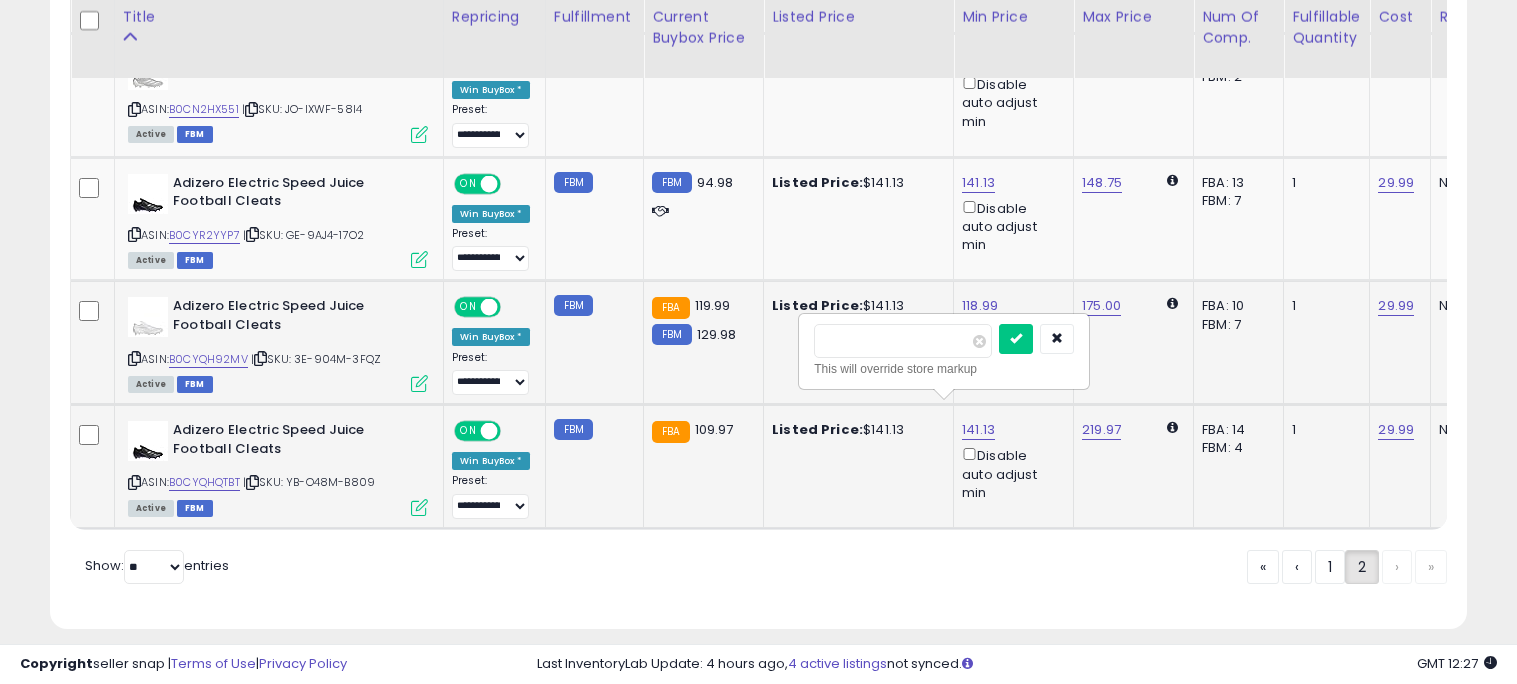 click on "******" at bounding box center [903, 341] 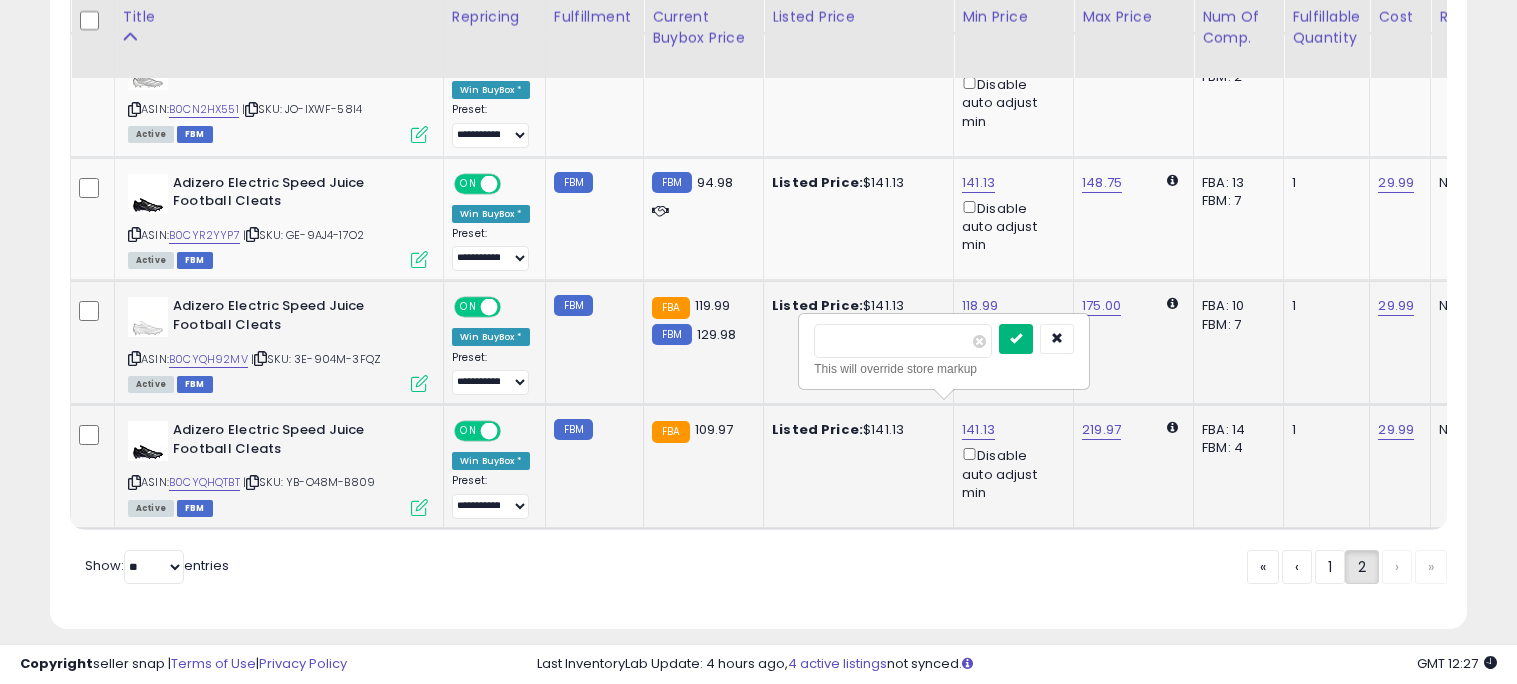 click at bounding box center (1016, 339) 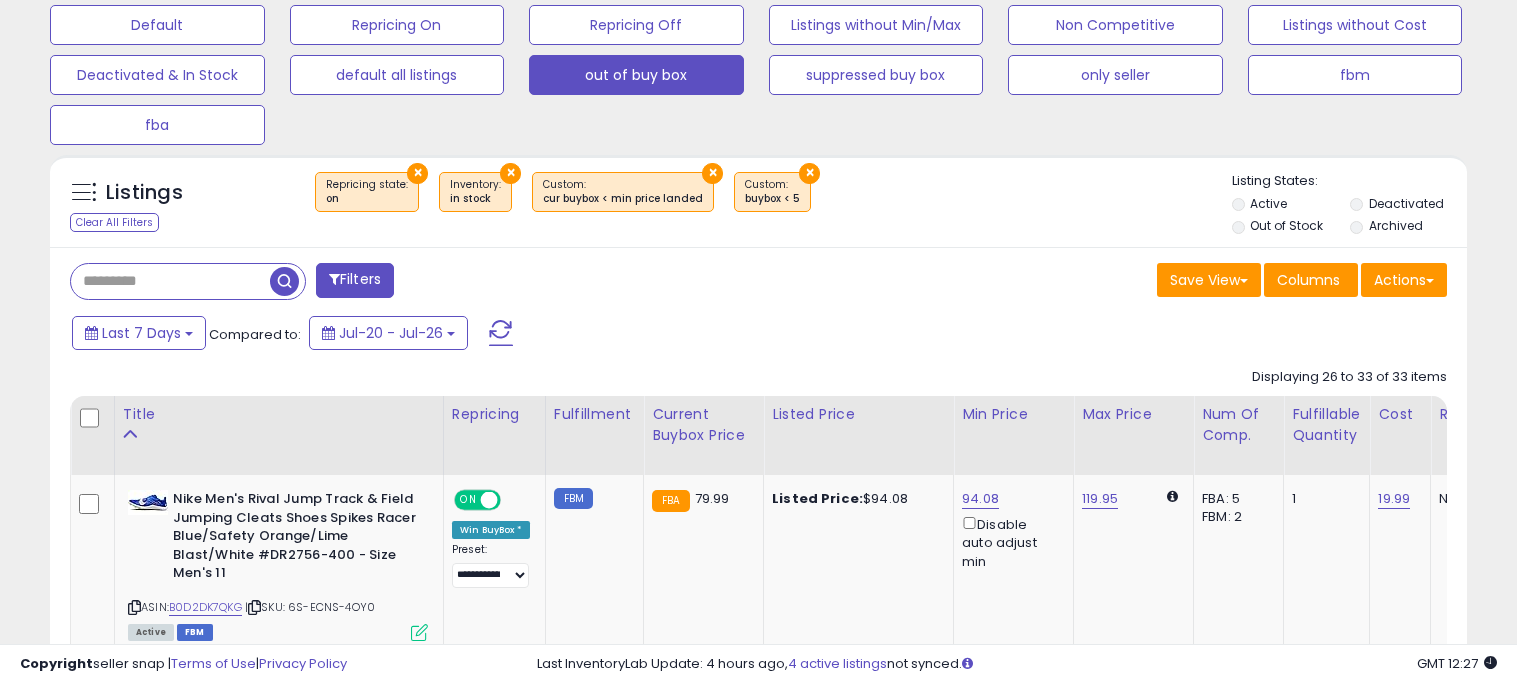 scroll, scrollTop: 488, scrollLeft: 0, axis: vertical 